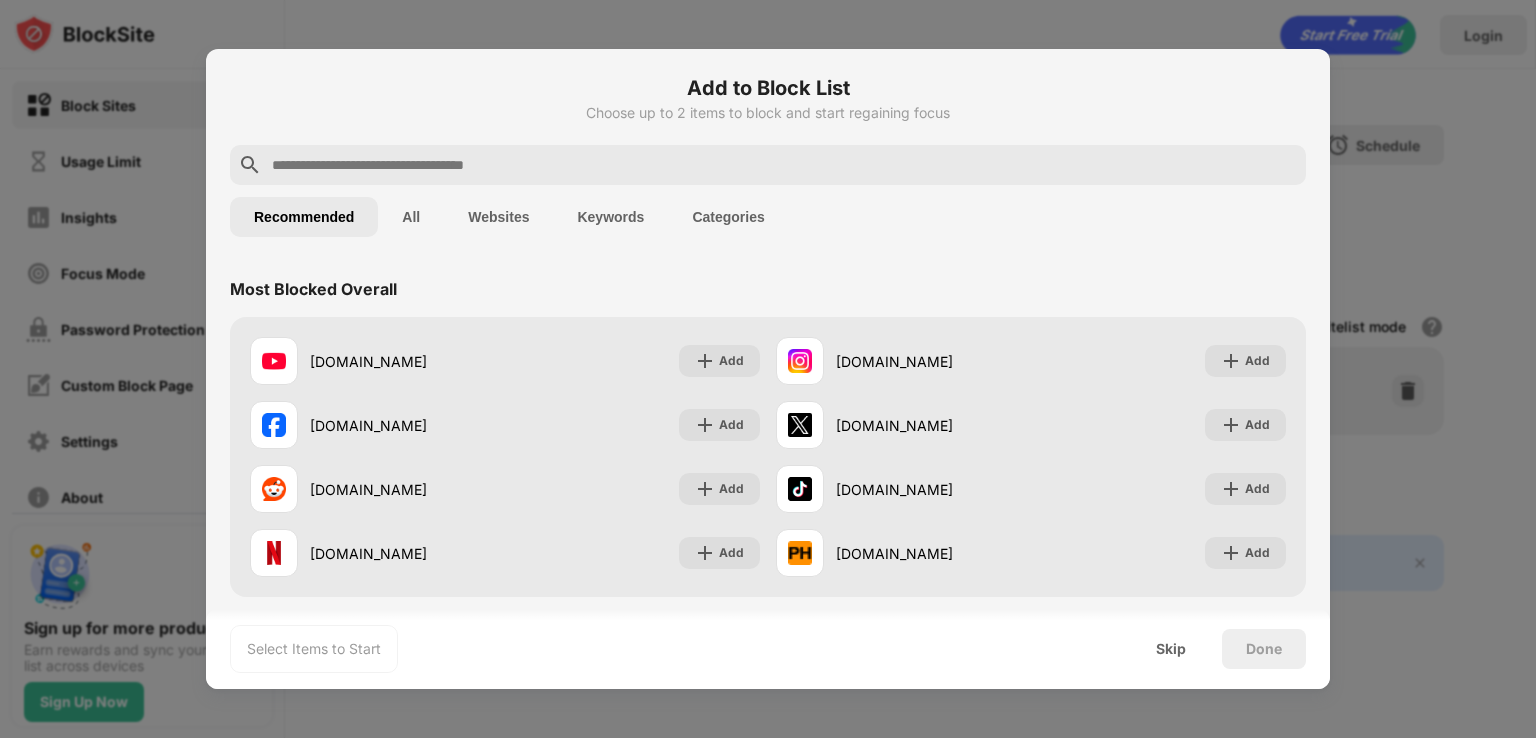 scroll, scrollTop: 0, scrollLeft: 0, axis: both 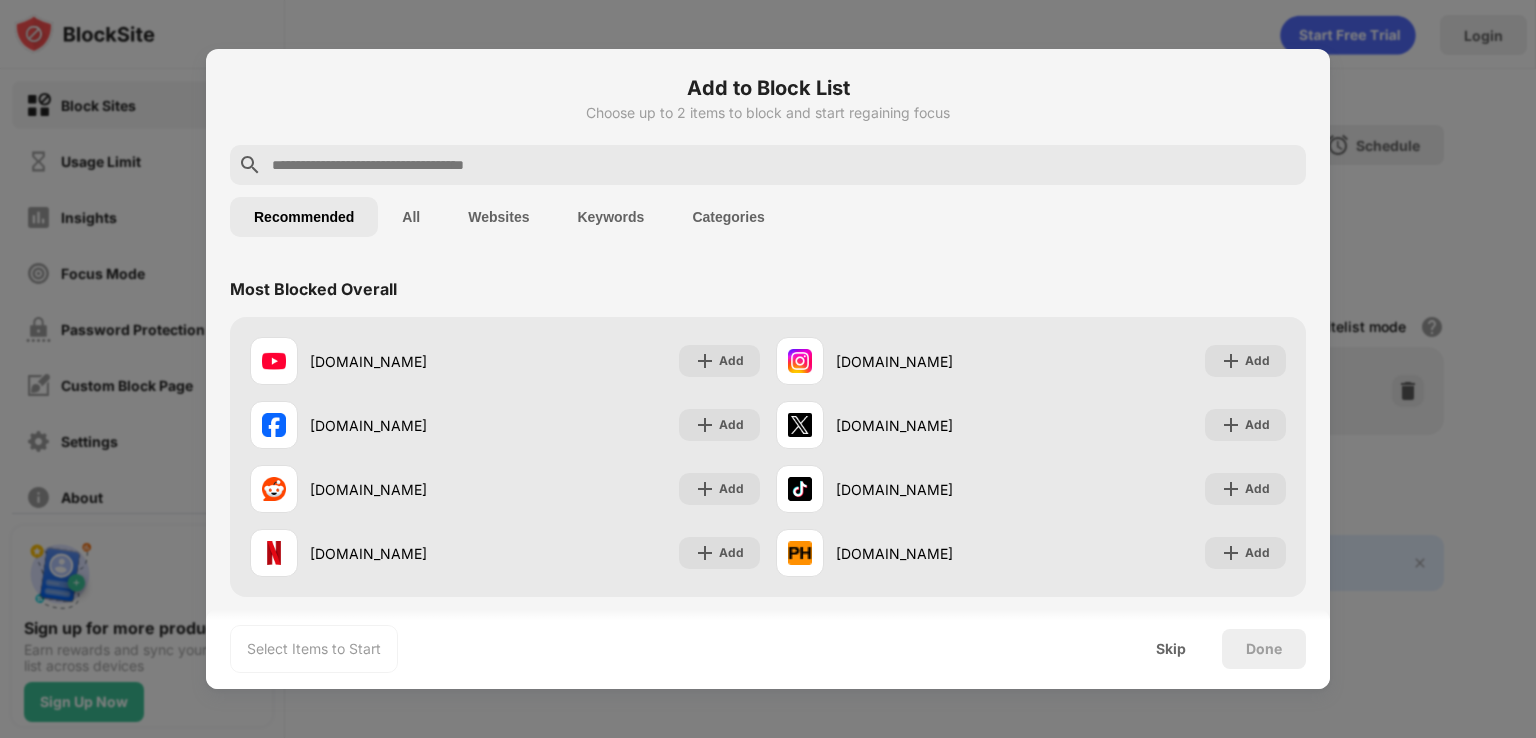 click at bounding box center [768, 369] 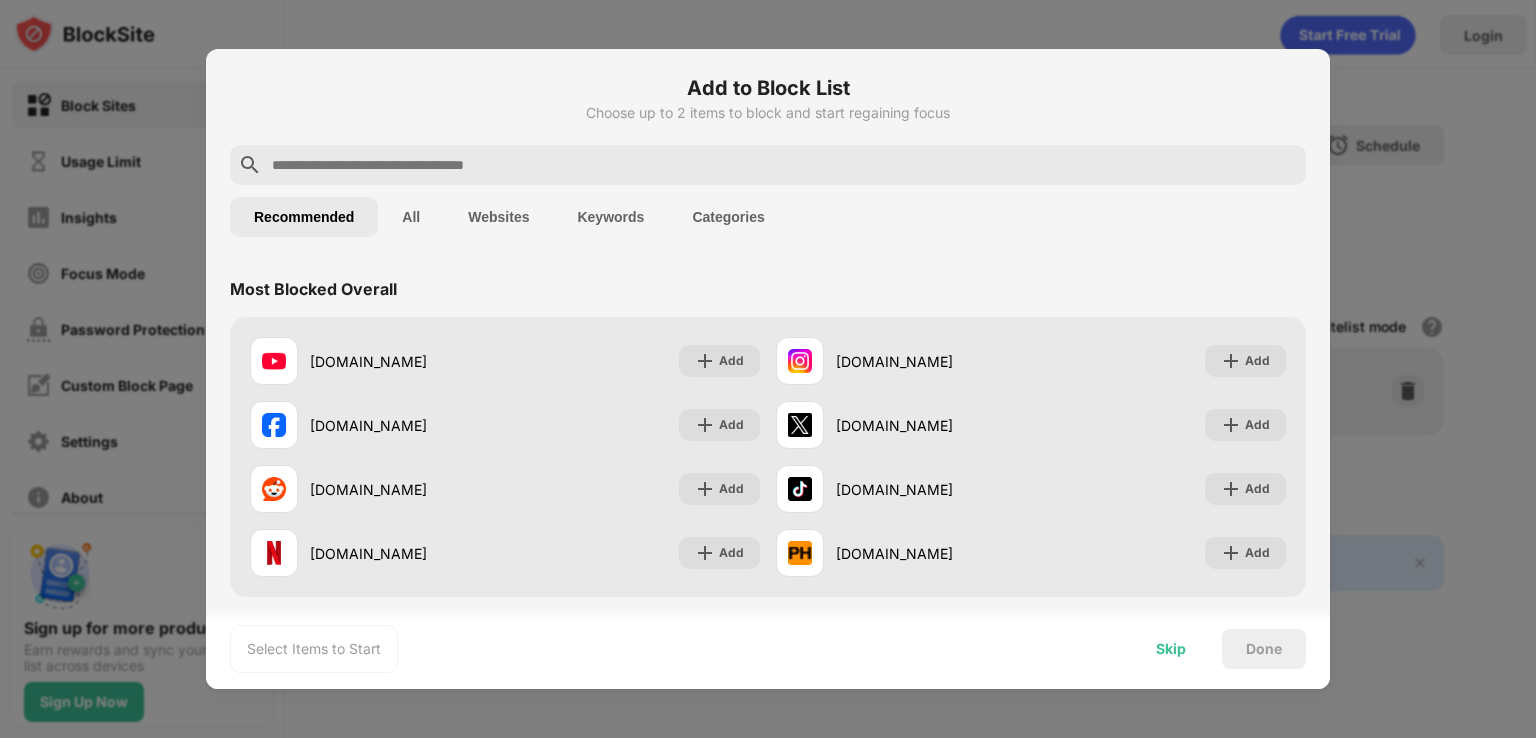 click on "Skip" at bounding box center [1171, 649] 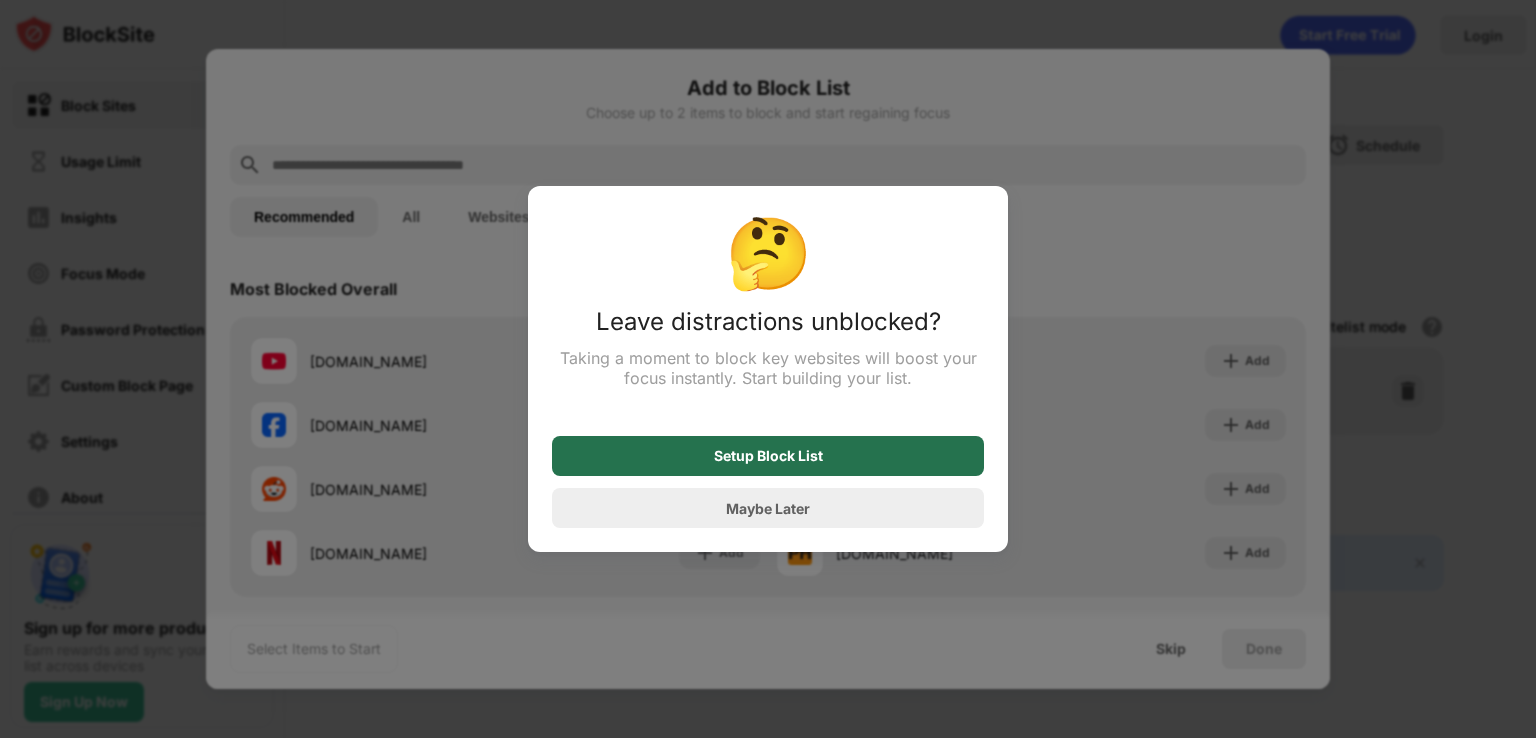 click on "Setup Block List" at bounding box center [768, 456] 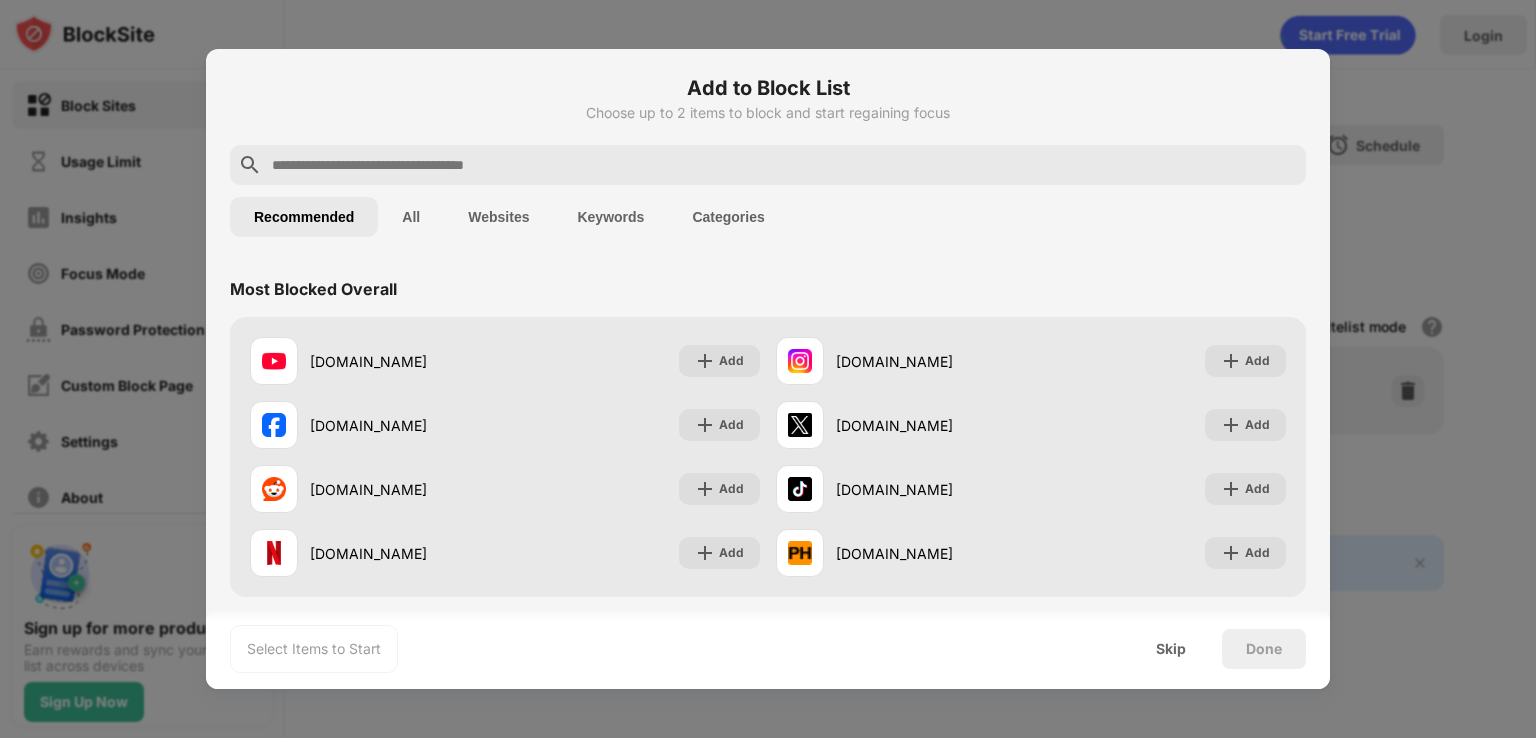 click on "Done" at bounding box center (1264, 649) 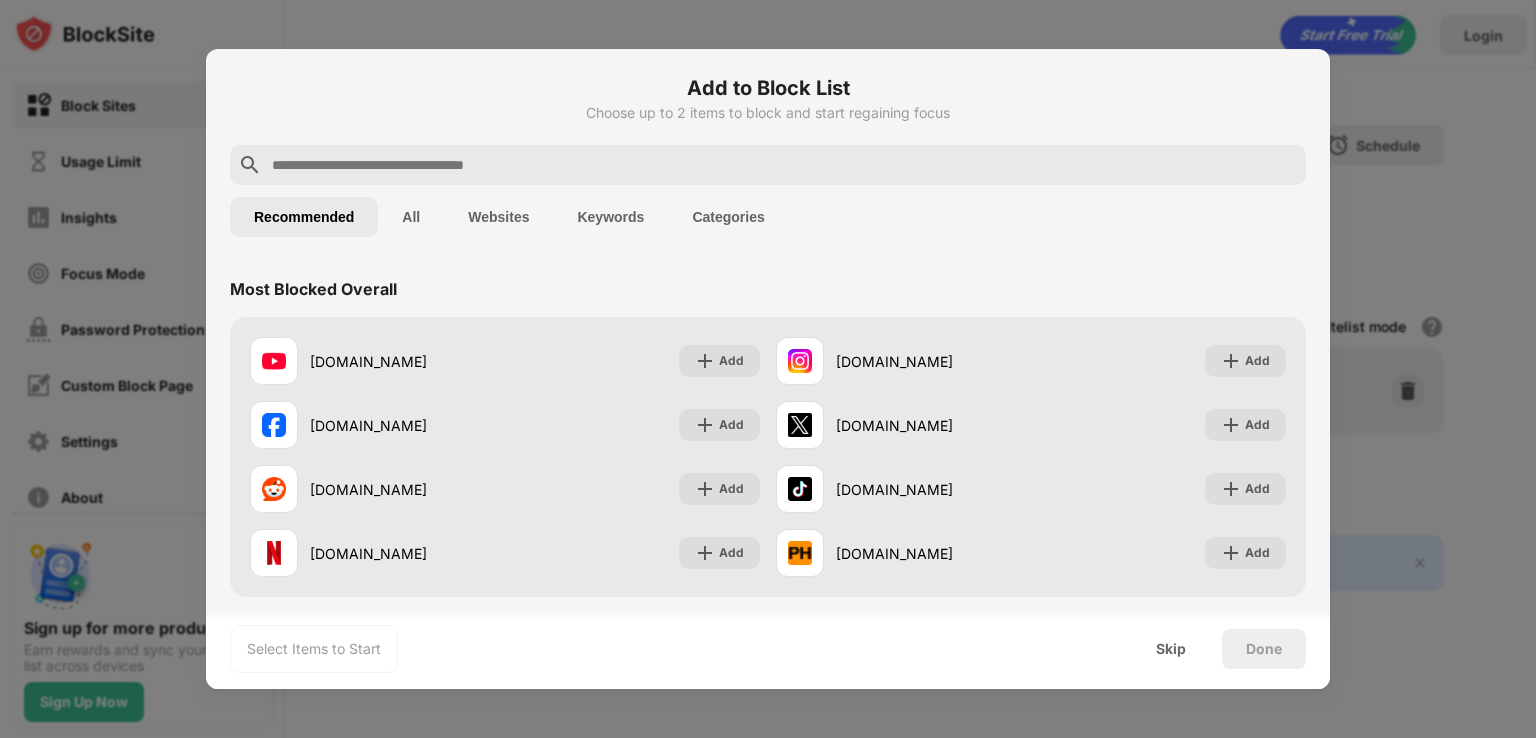 click on "Done" at bounding box center (1264, 649) 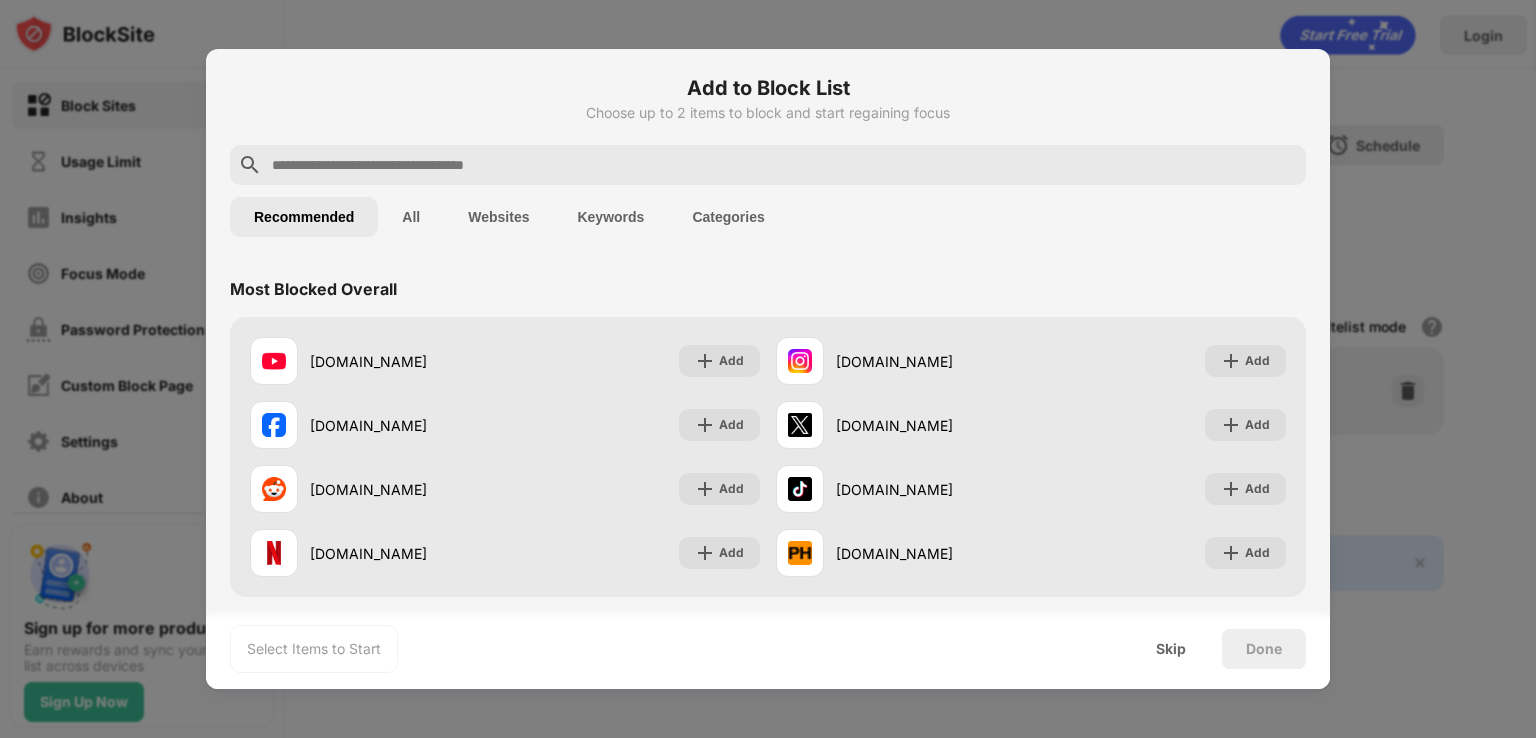 click on "Done" at bounding box center (1264, 649) 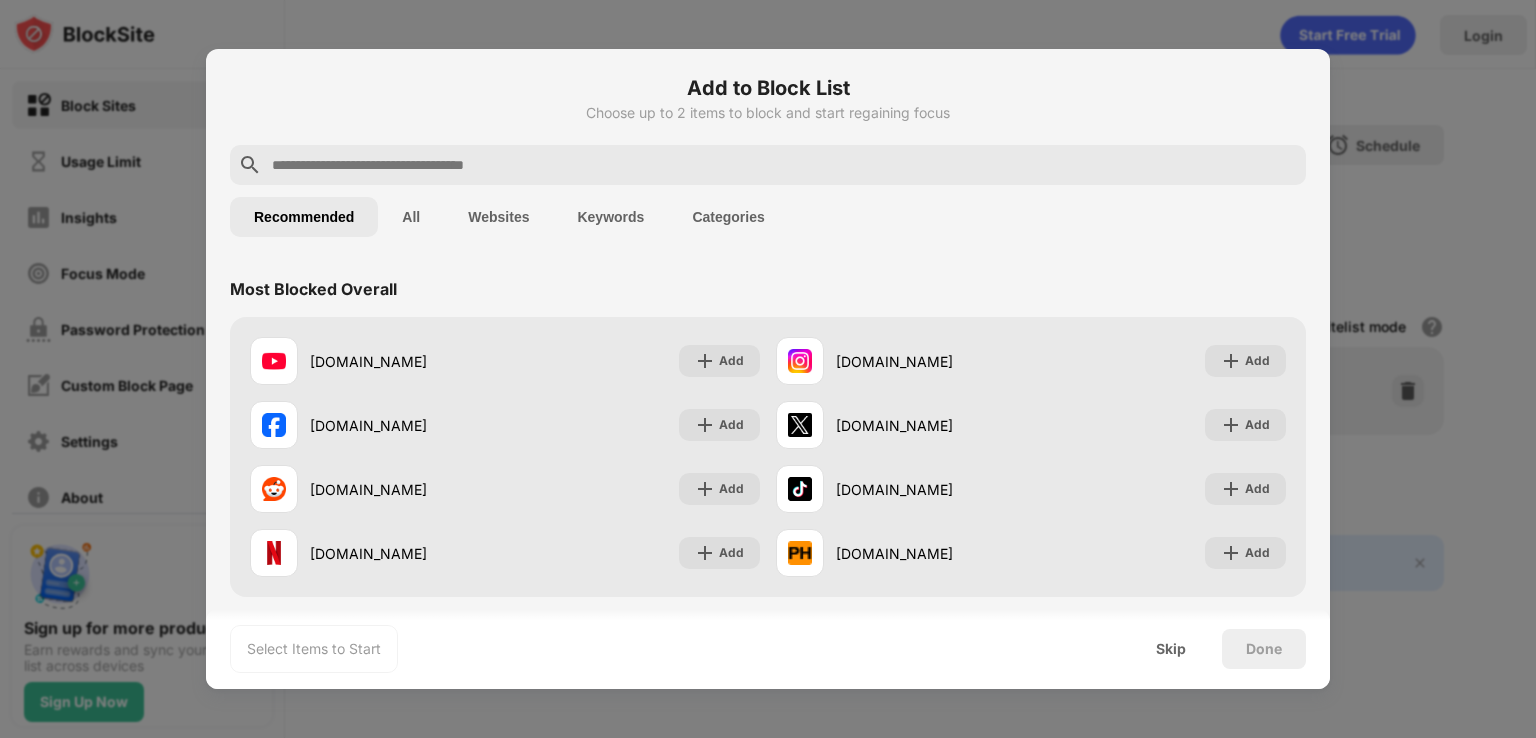 click on "All" at bounding box center (411, 217) 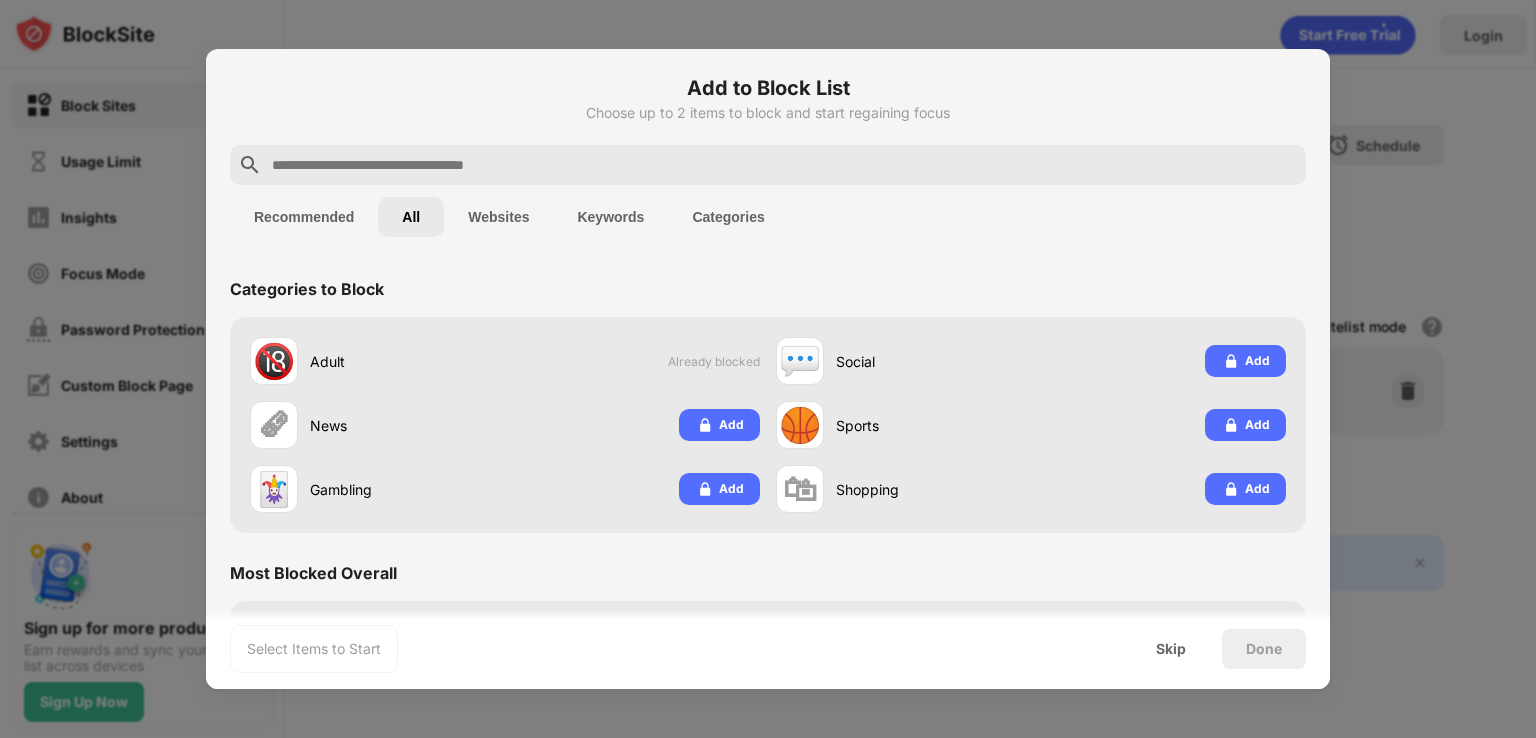 click on "Websites" at bounding box center (498, 217) 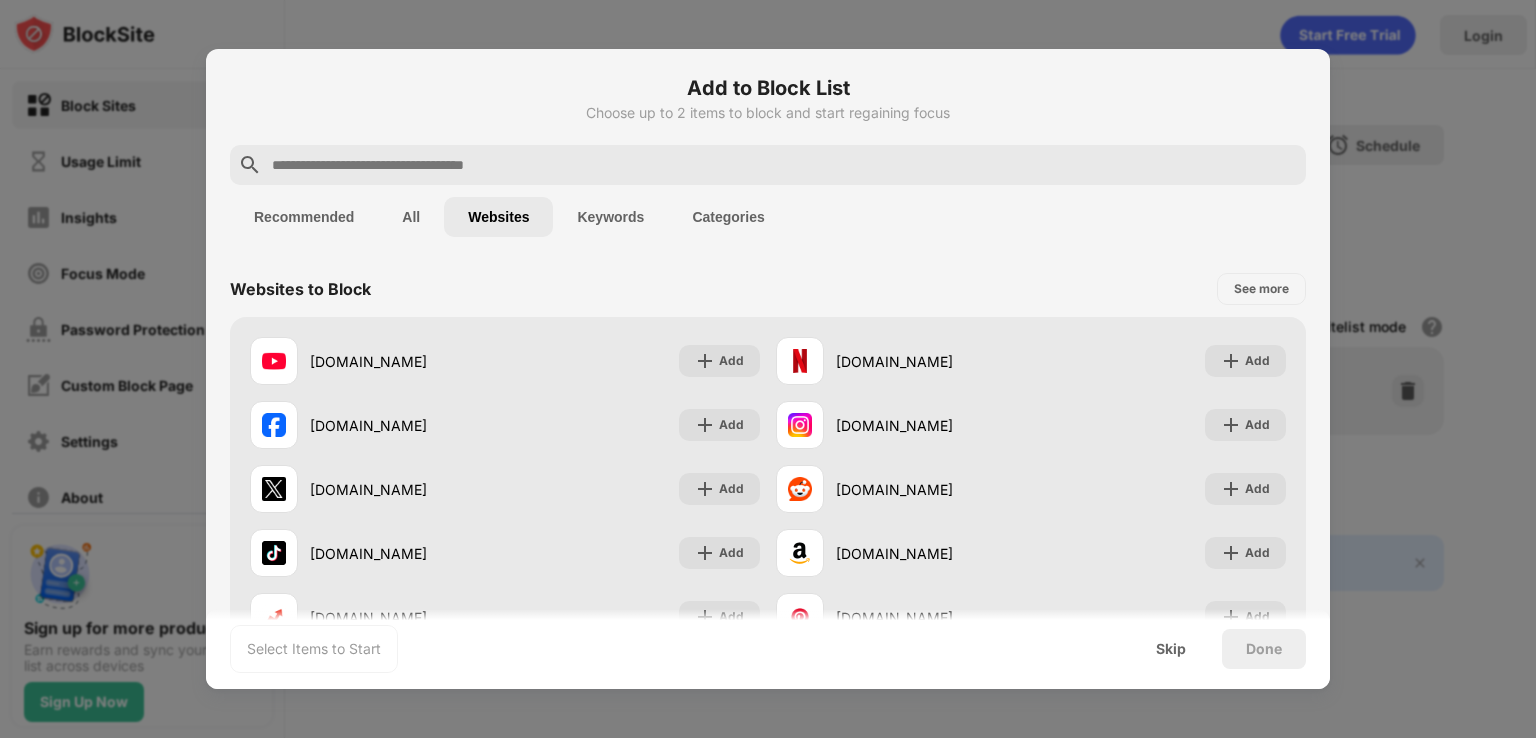 click on "Keywords" at bounding box center [610, 217] 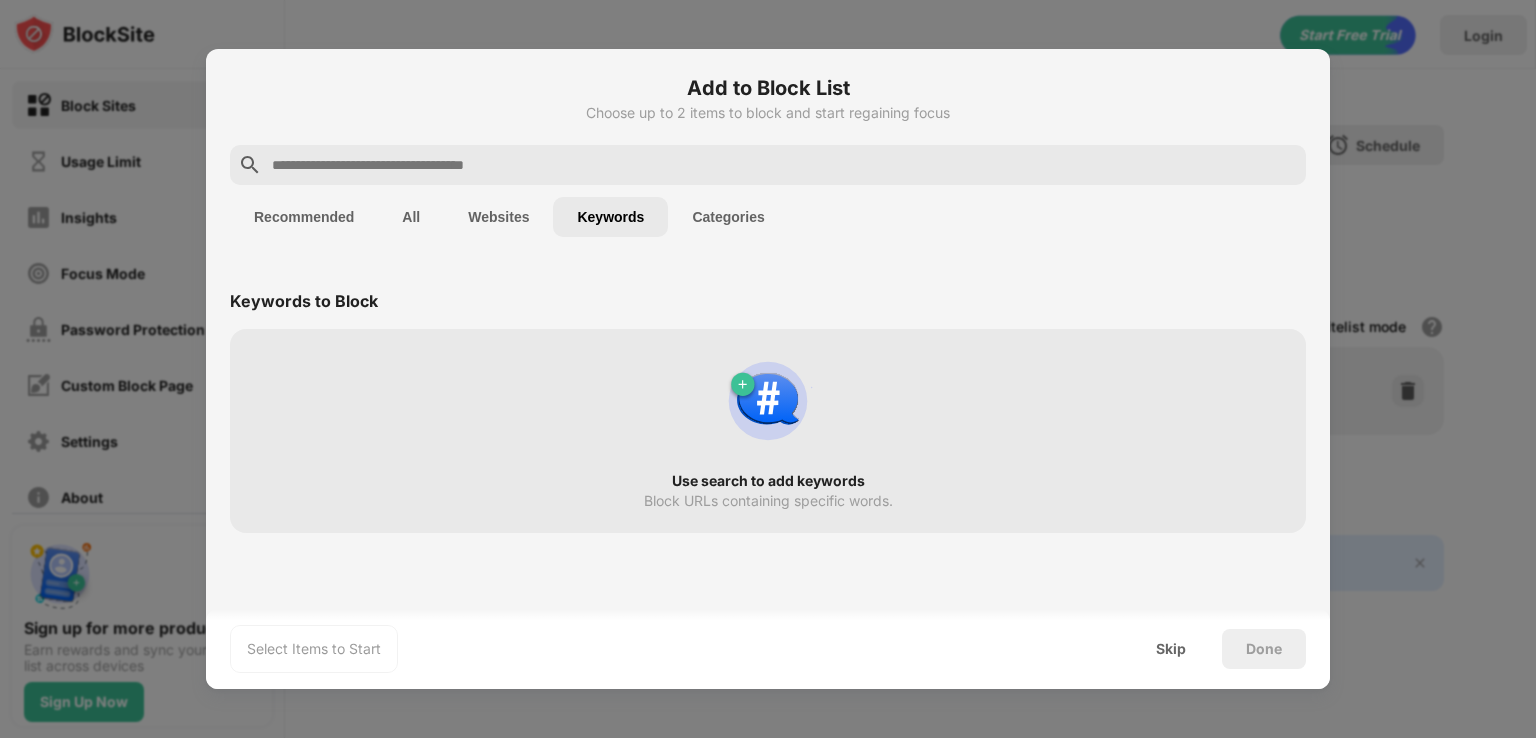 click on "Categories" at bounding box center [728, 217] 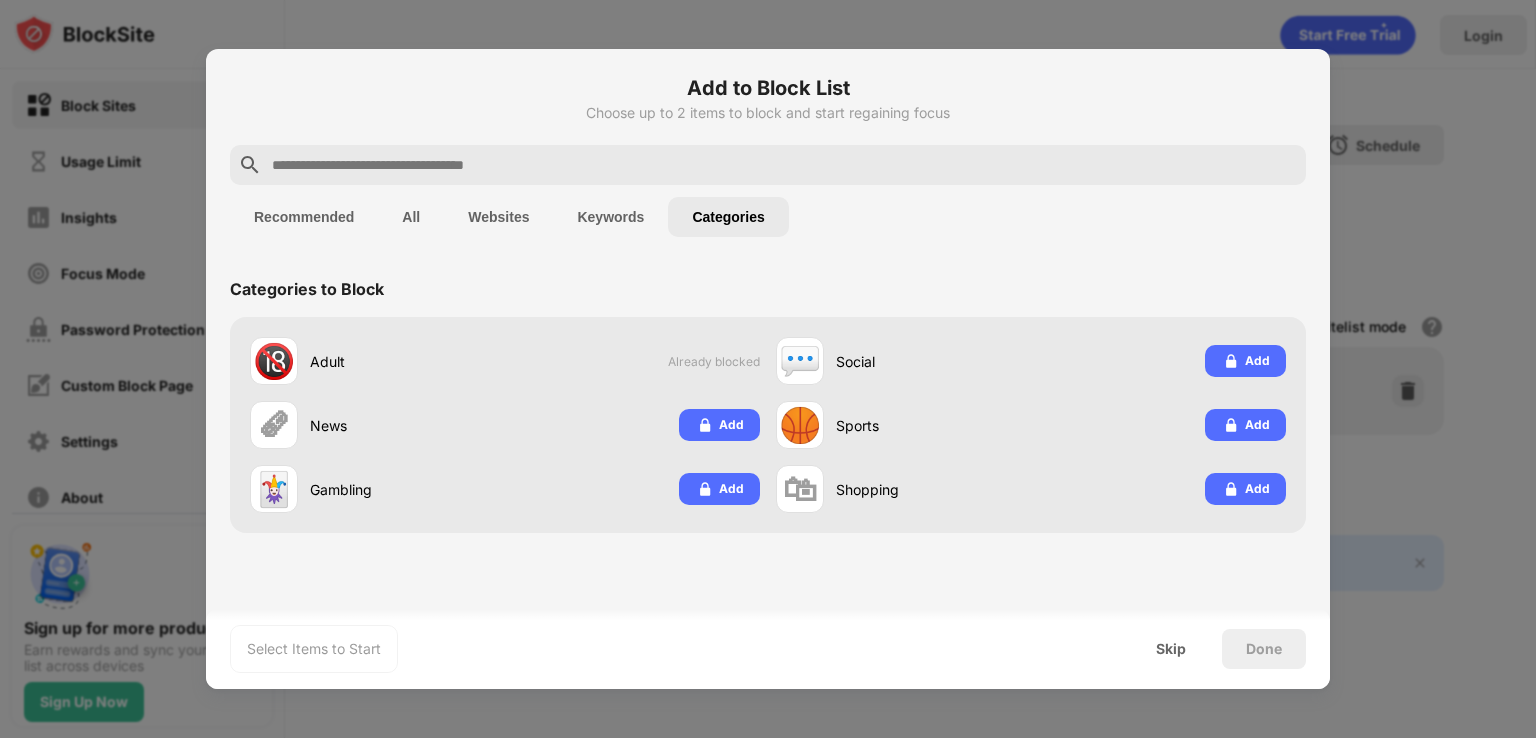 click on "Keywords" at bounding box center [610, 217] 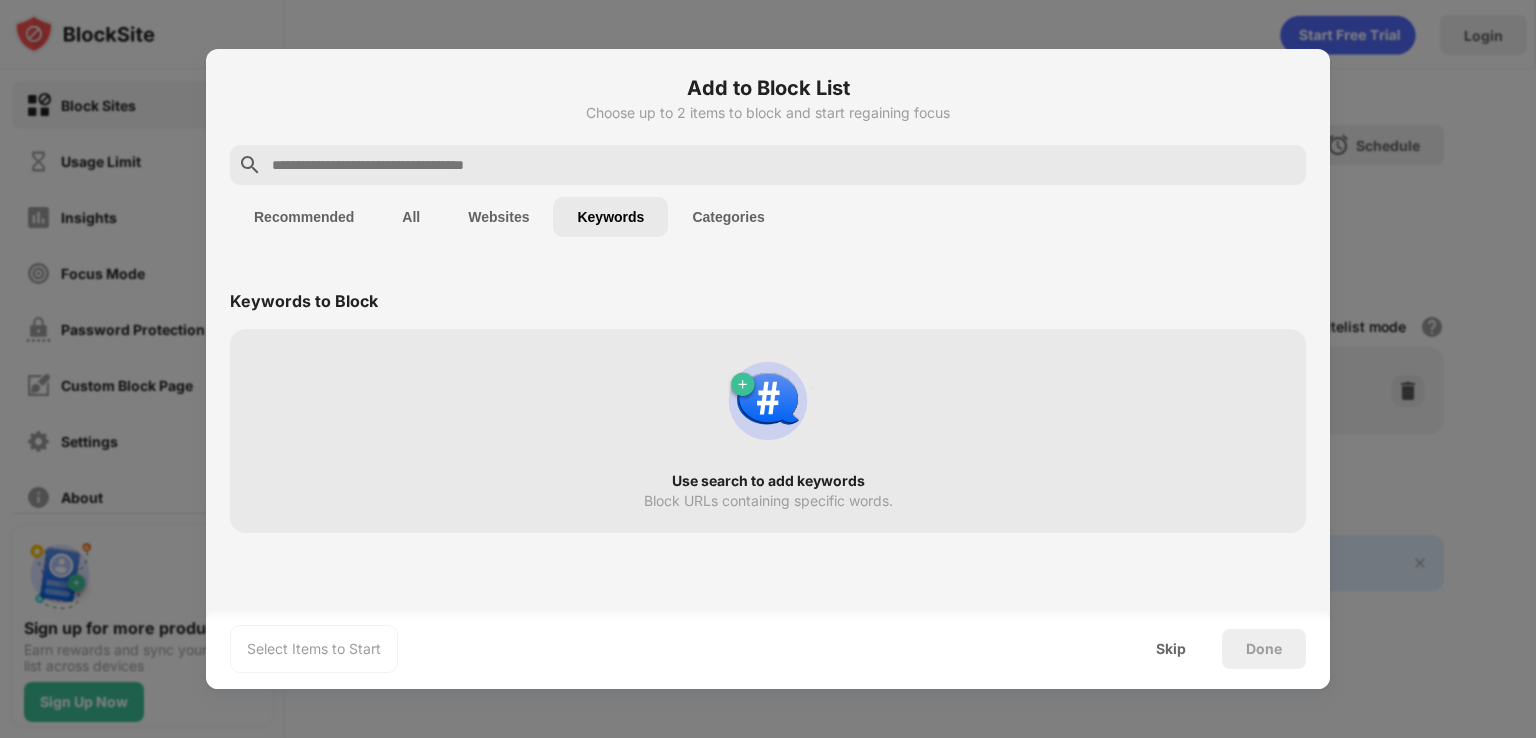 click on "Categories" at bounding box center (728, 217) 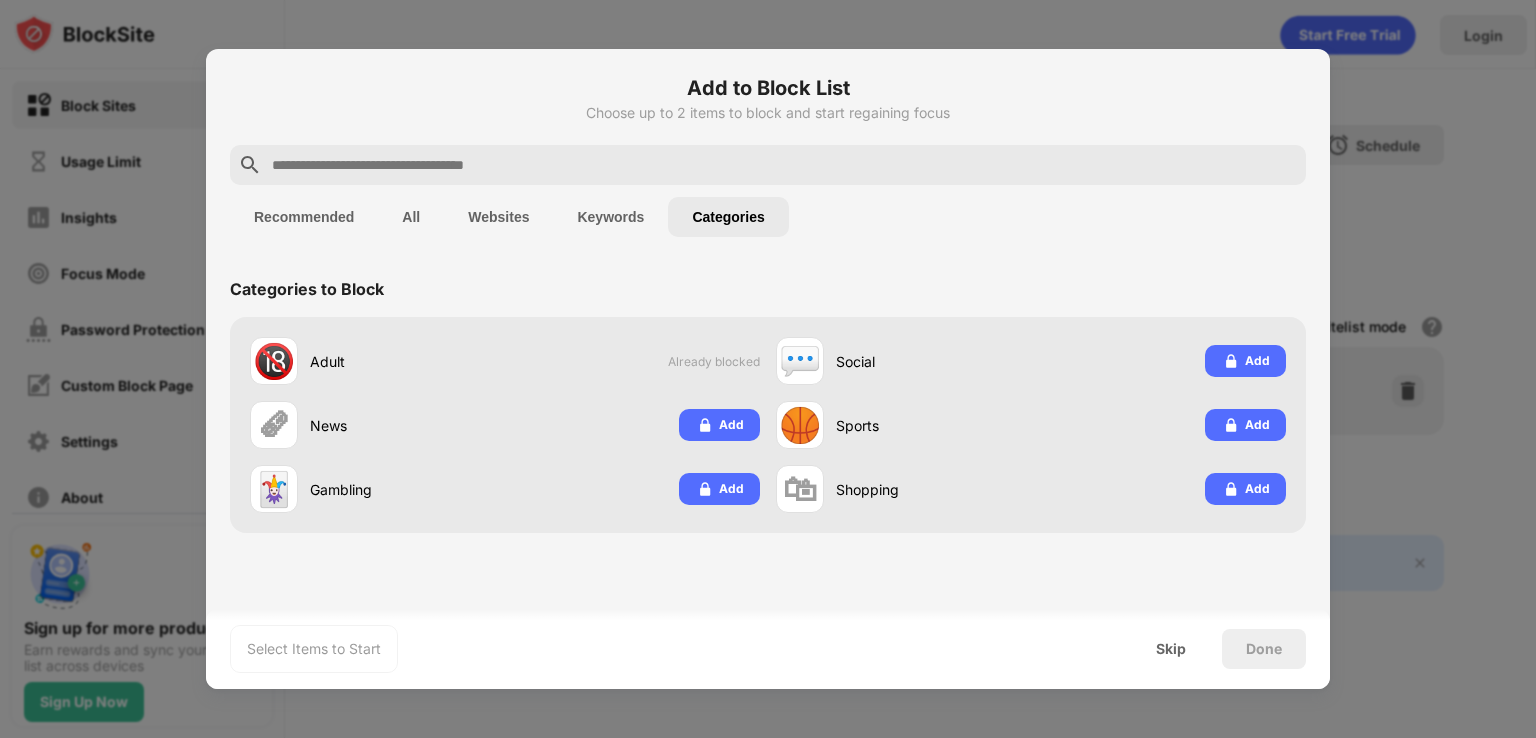 click on "Keywords" at bounding box center [610, 217] 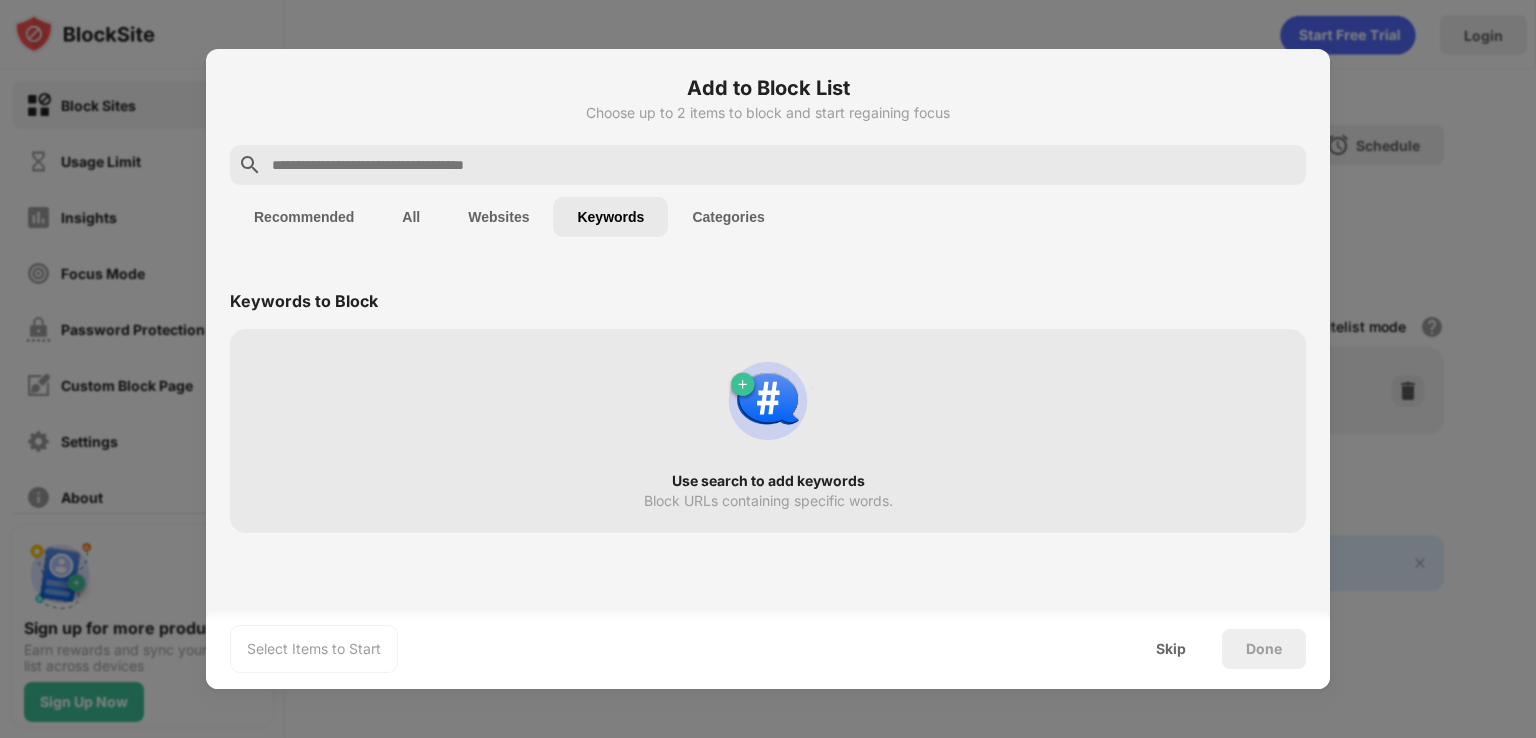 click at bounding box center (784, 165) 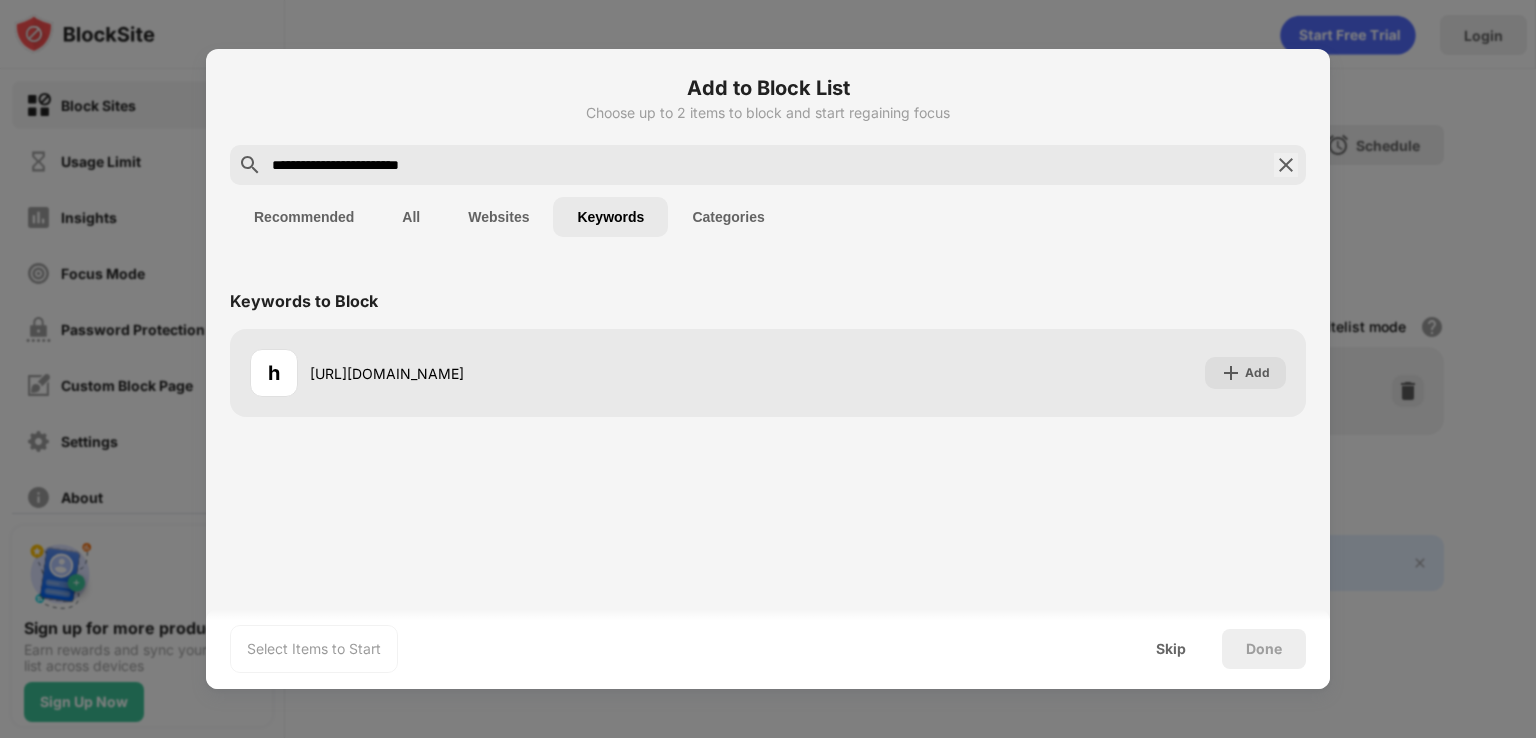 type on "**********" 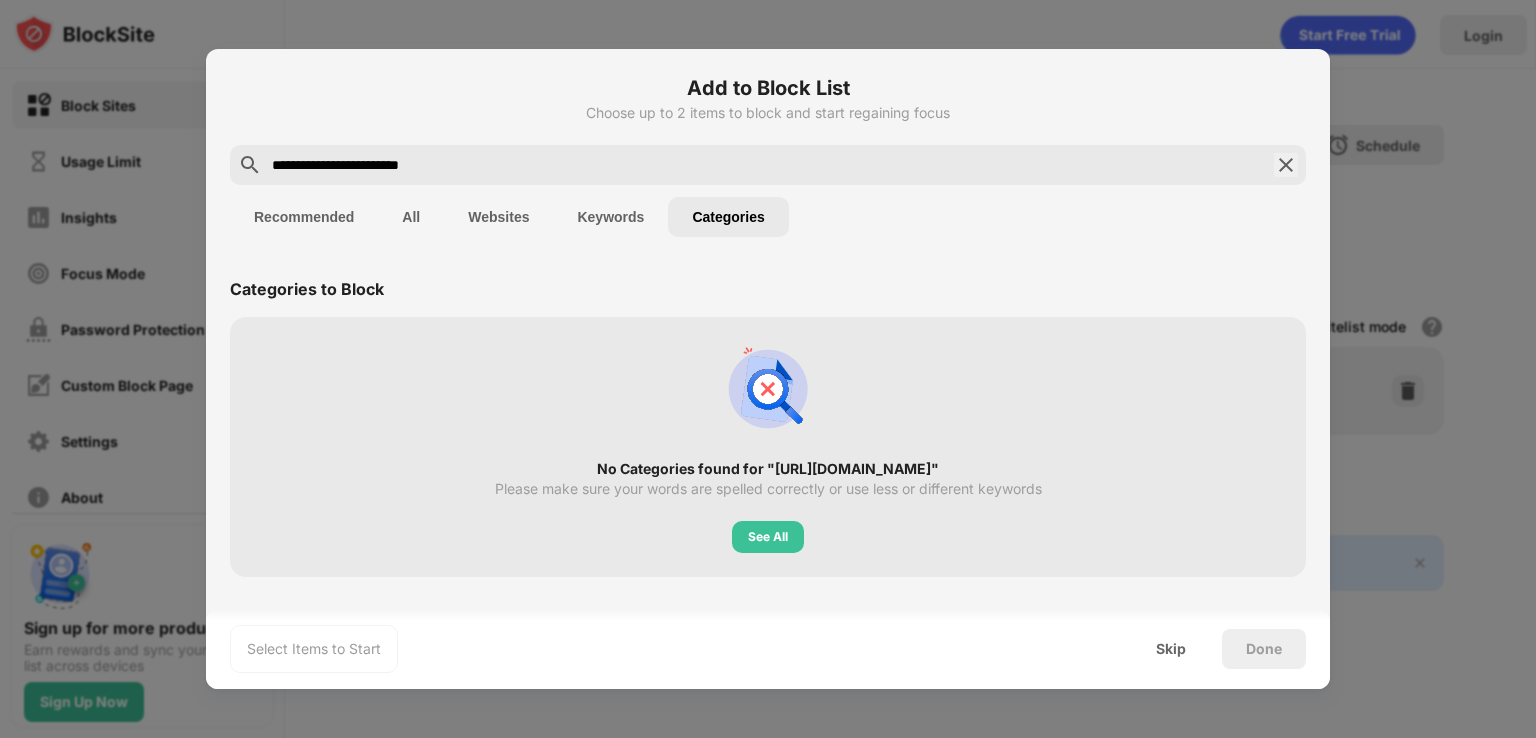 click on "All" at bounding box center (411, 217) 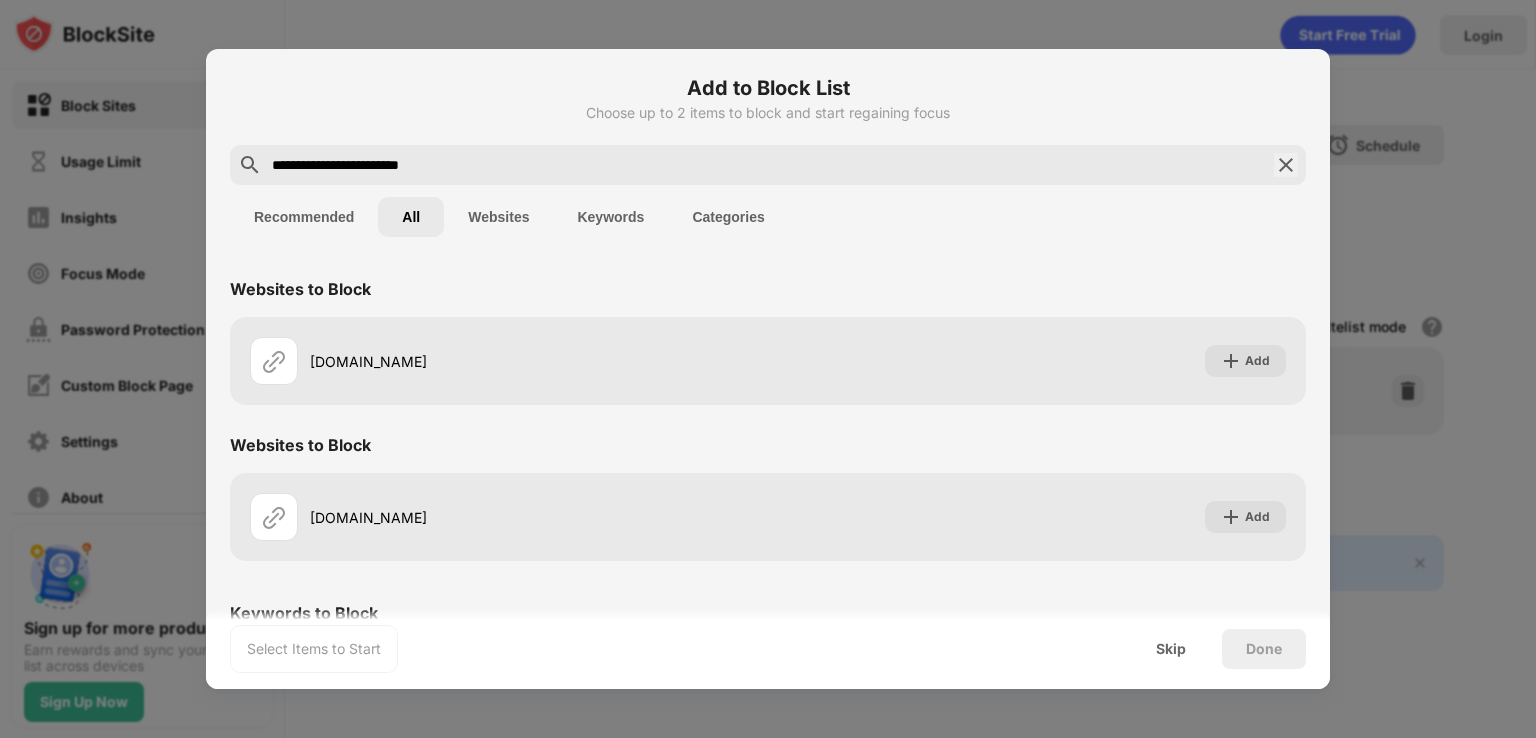 click on "Websites" at bounding box center [498, 217] 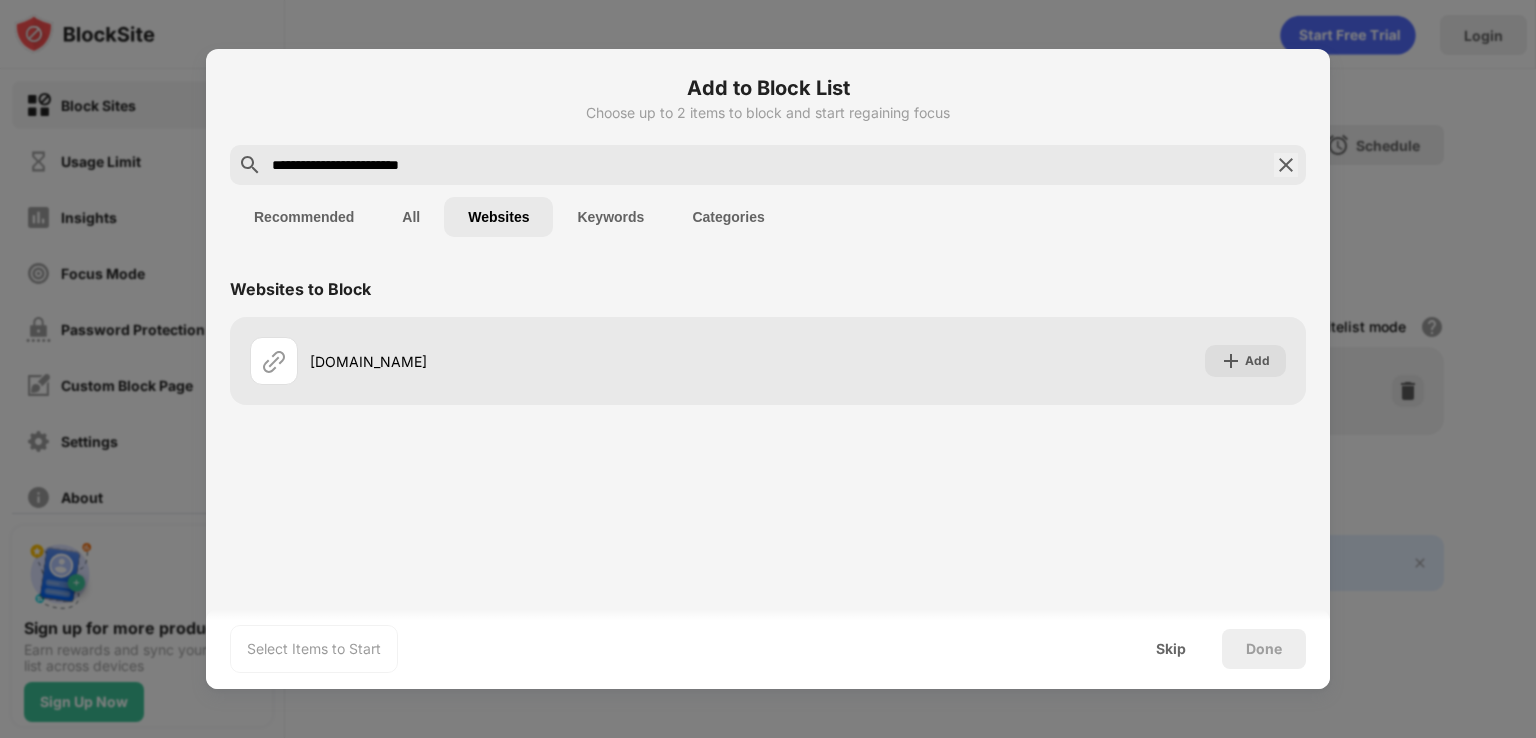 click on "All" at bounding box center [411, 217] 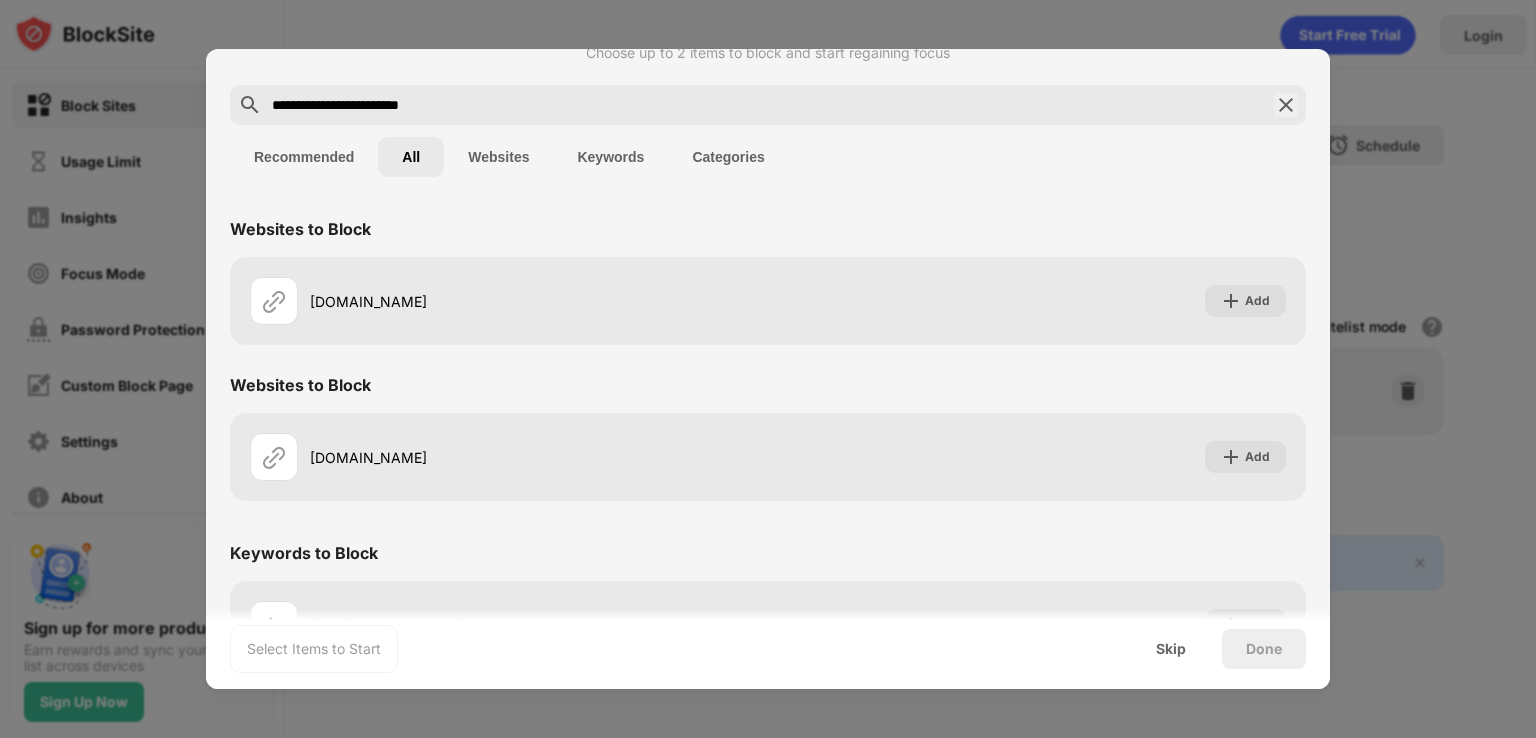 scroll, scrollTop: 0, scrollLeft: 0, axis: both 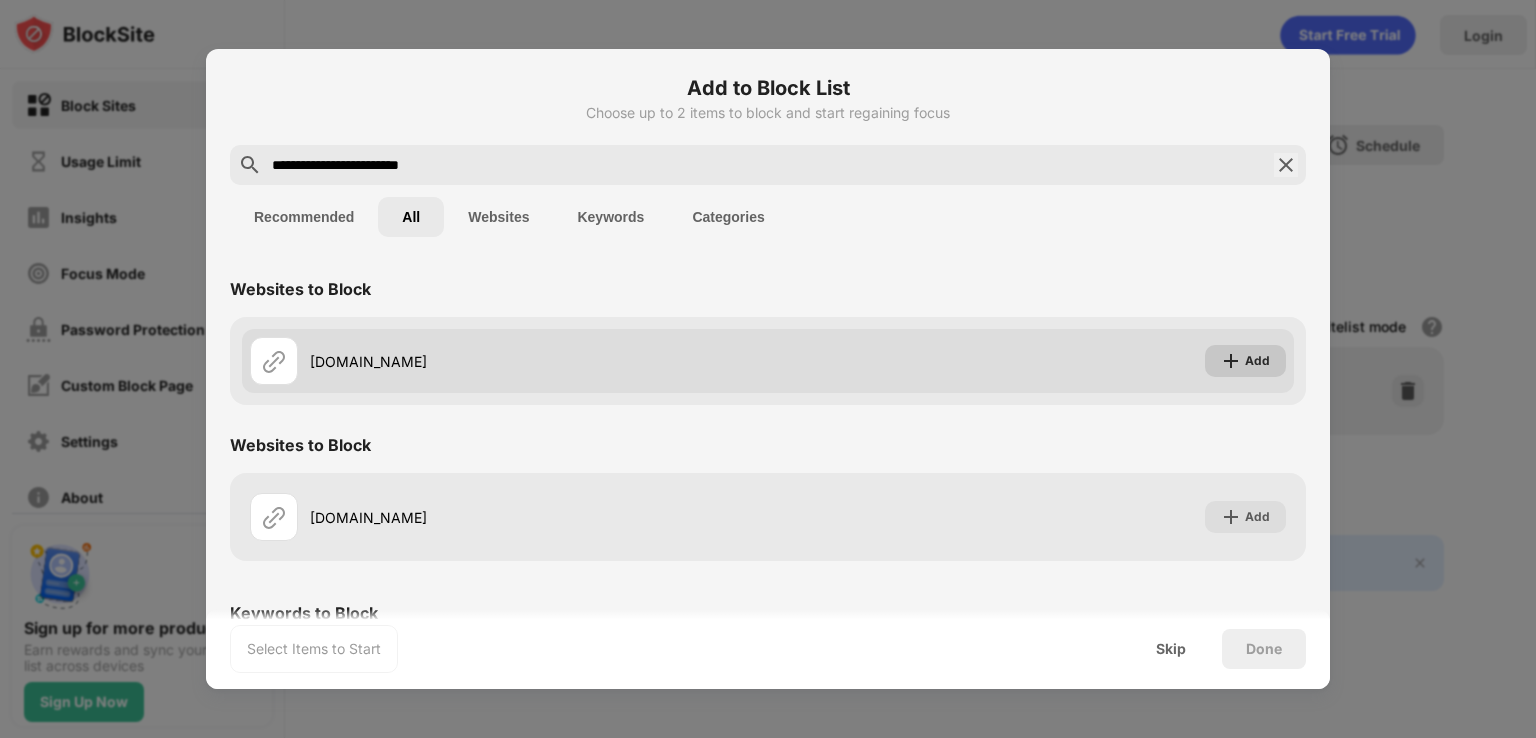 click on "Add" at bounding box center [1257, 361] 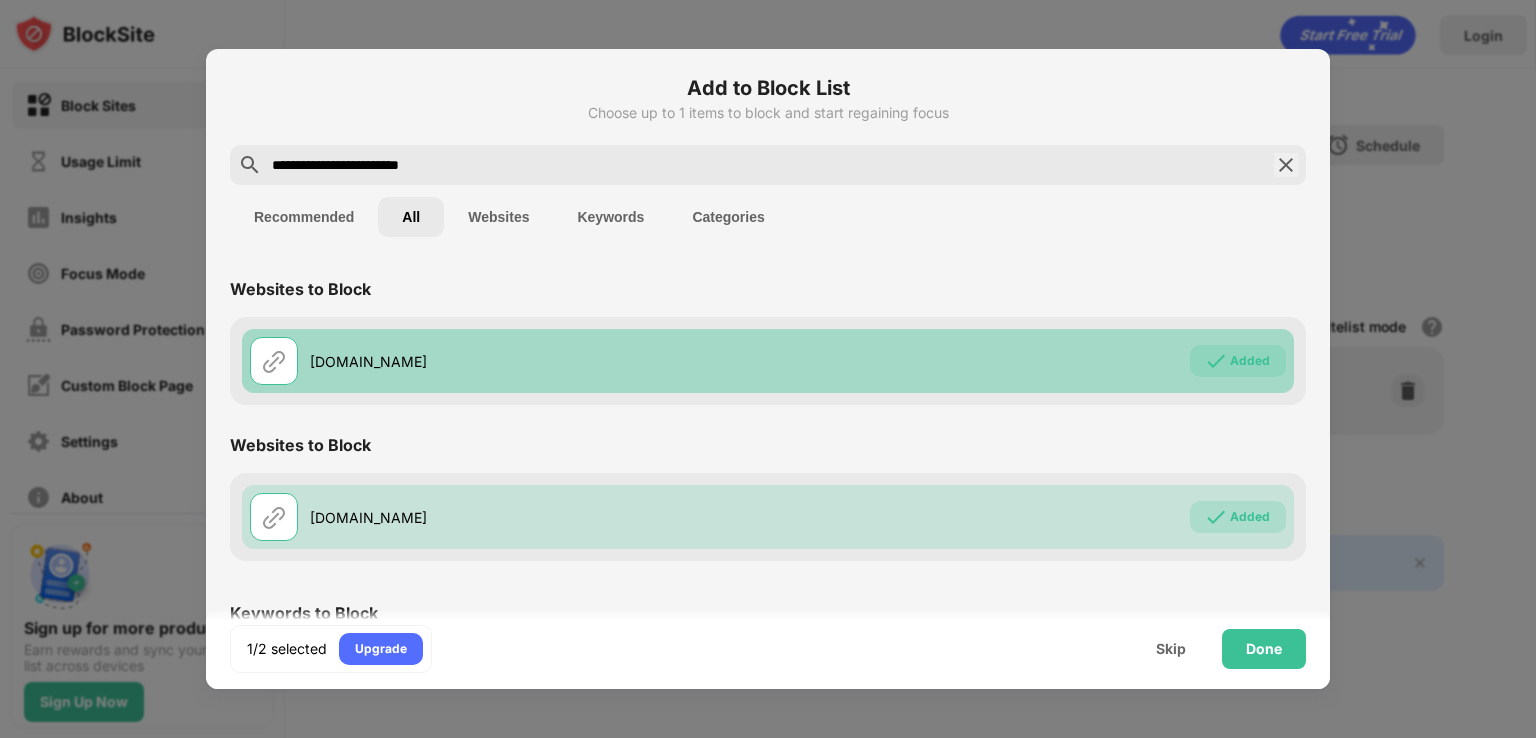 scroll, scrollTop: 128, scrollLeft: 0, axis: vertical 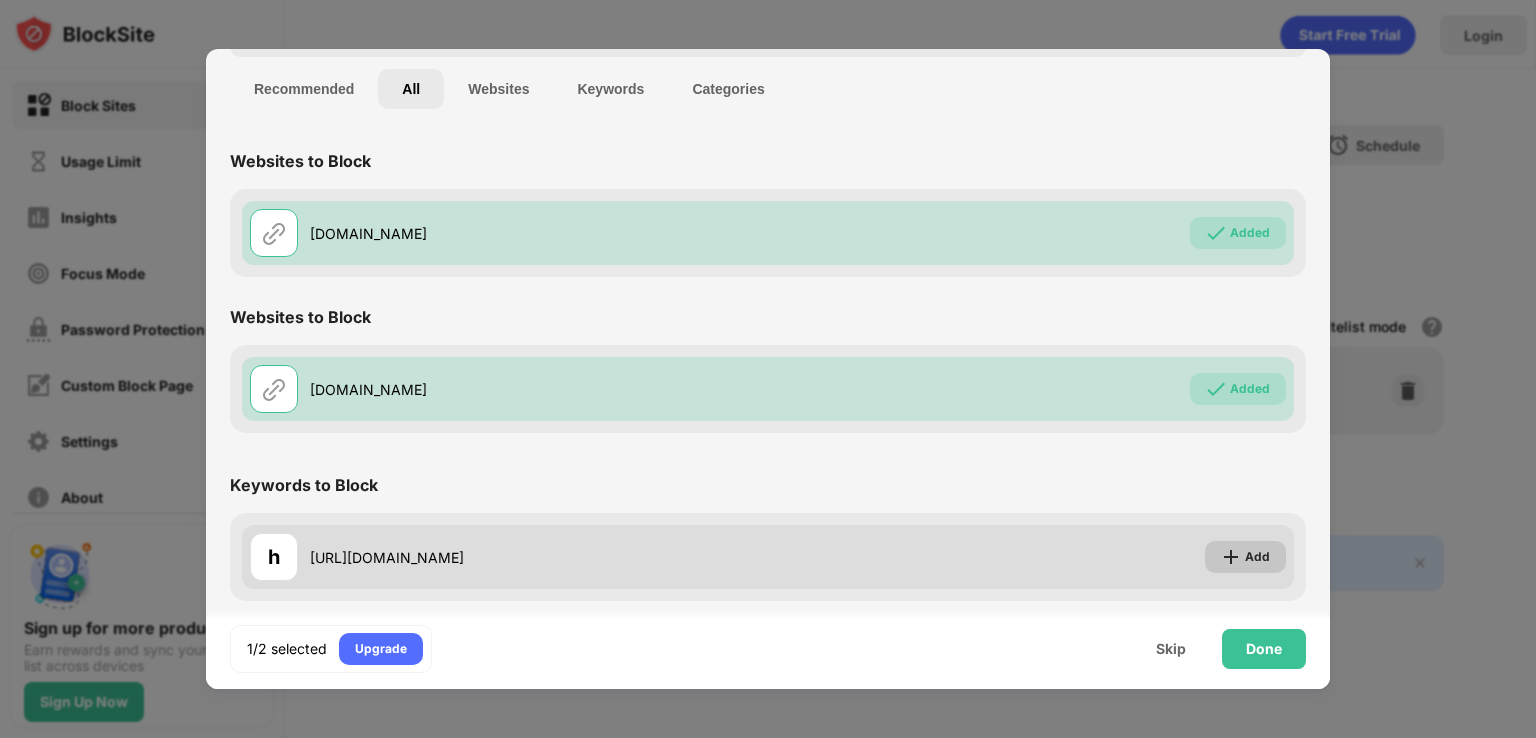click on "Add" at bounding box center [1245, 557] 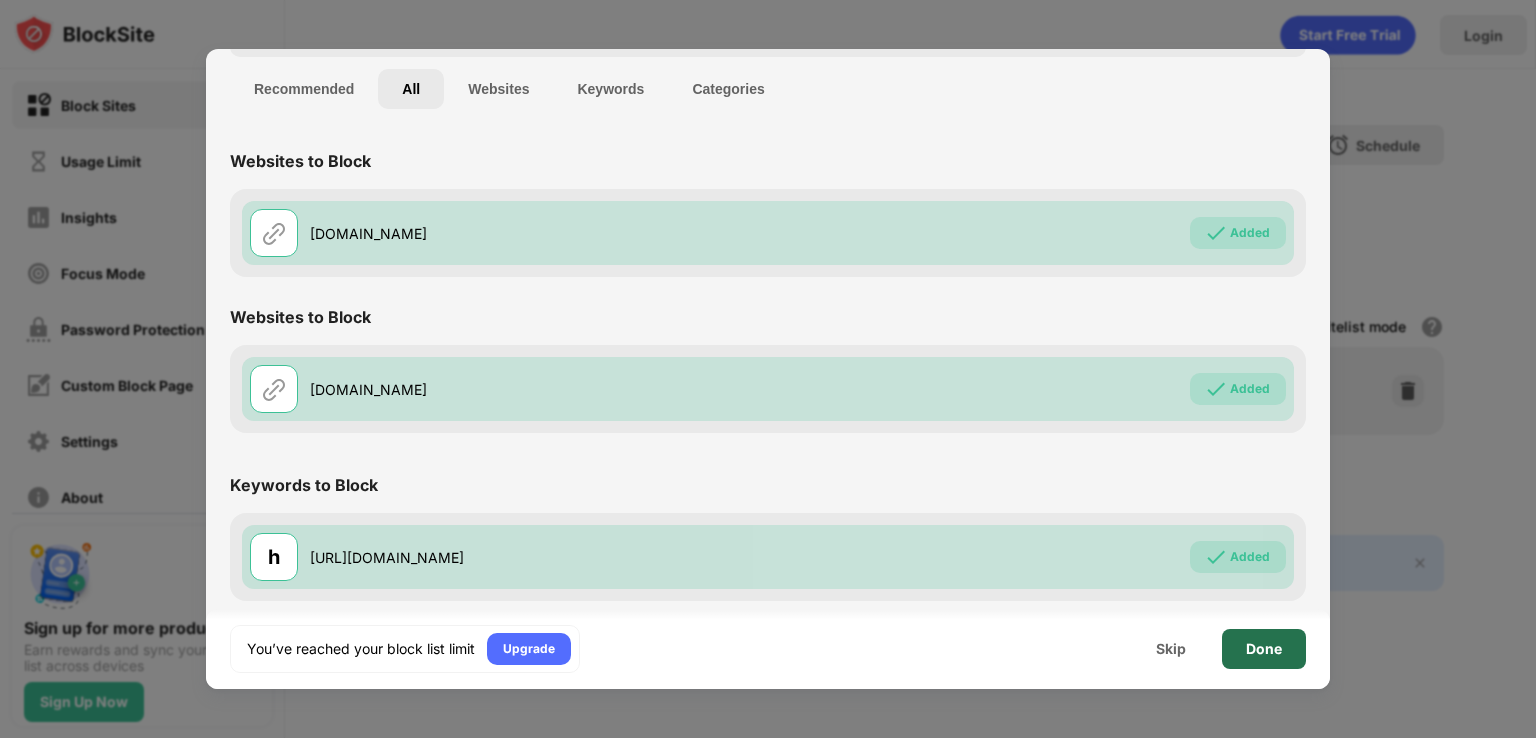 click on "Done" at bounding box center (1264, 649) 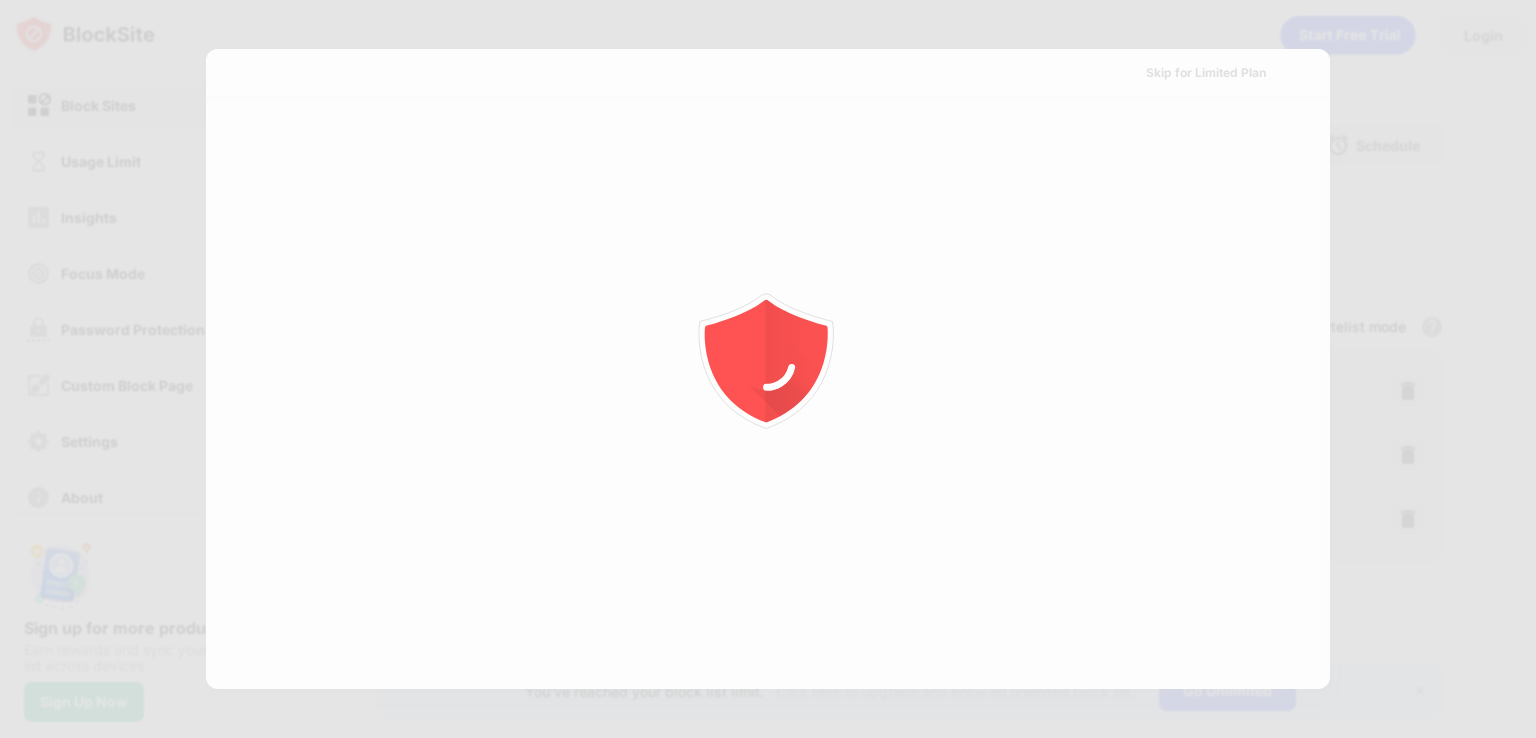 scroll, scrollTop: 0, scrollLeft: 0, axis: both 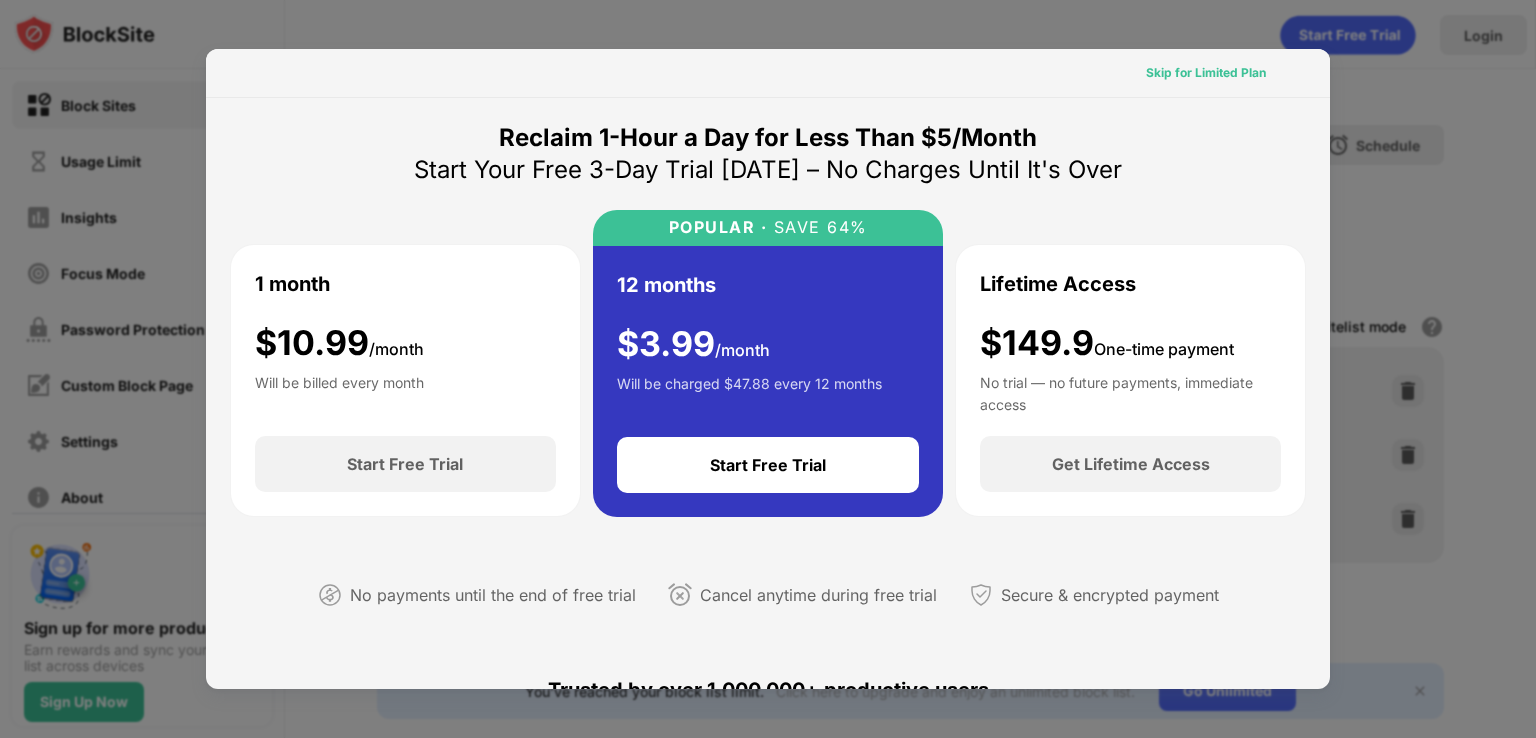 click on "Skip for Limited Plan" at bounding box center [1206, 73] 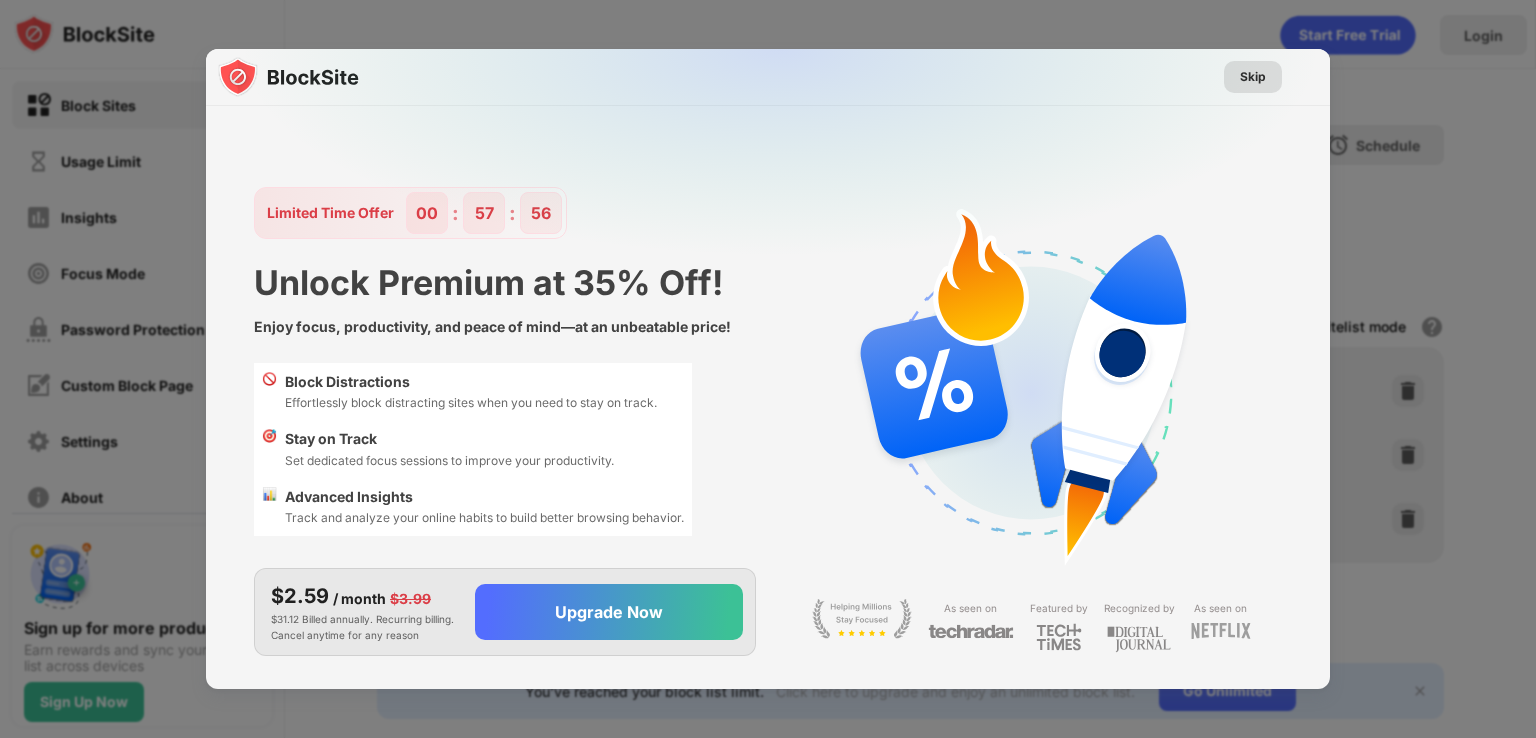 click on "Skip" at bounding box center (1253, 77) 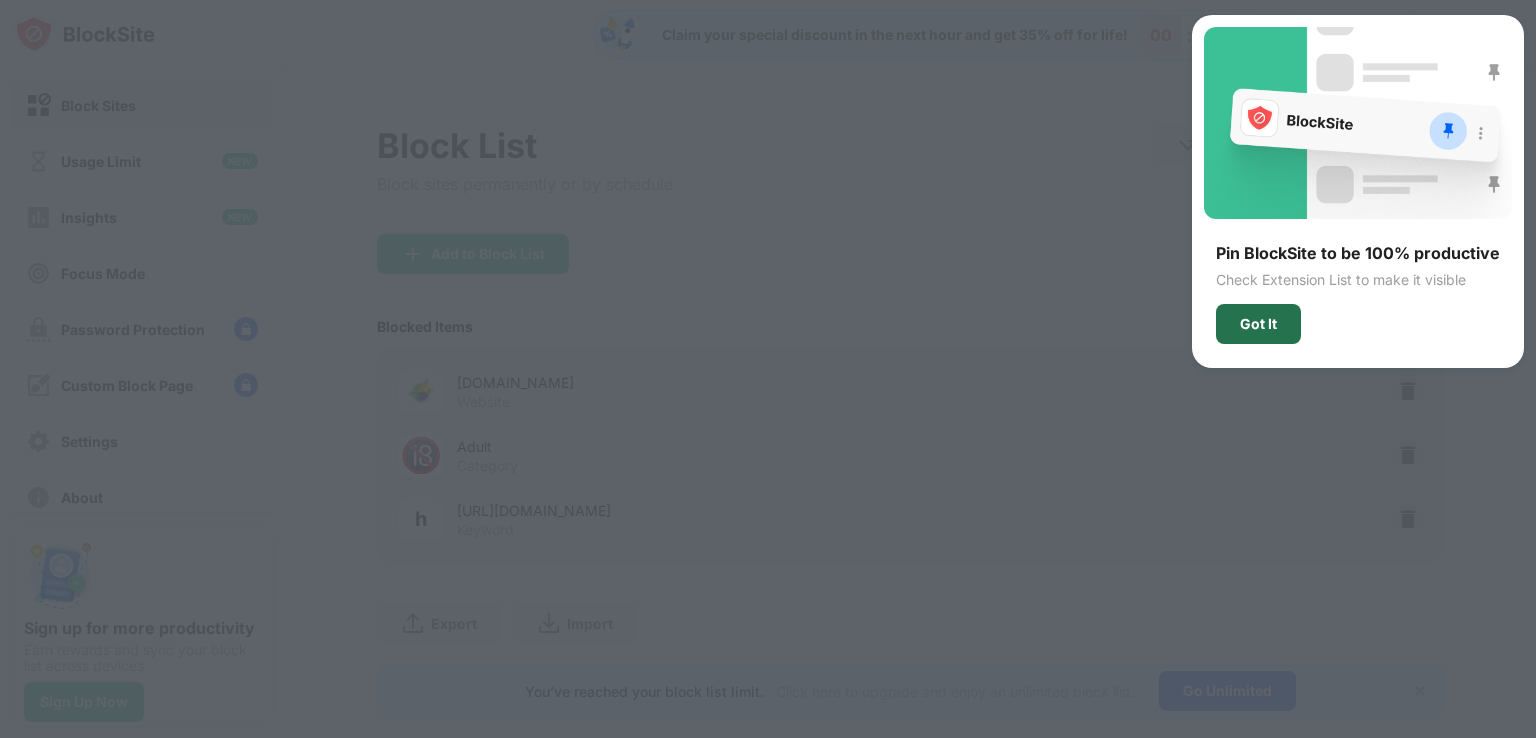 click on "Got It" at bounding box center [1258, 324] 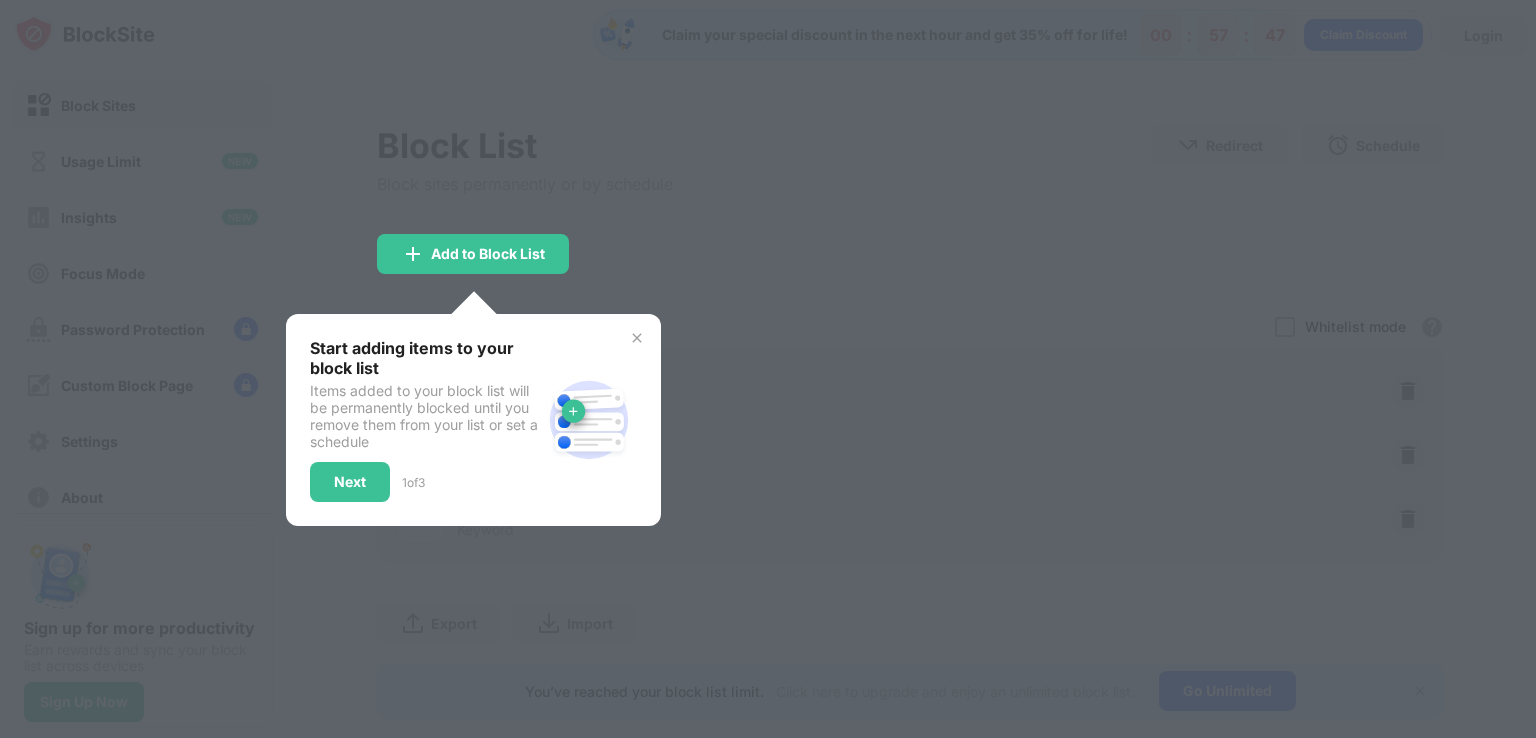 click at bounding box center (637, 338) 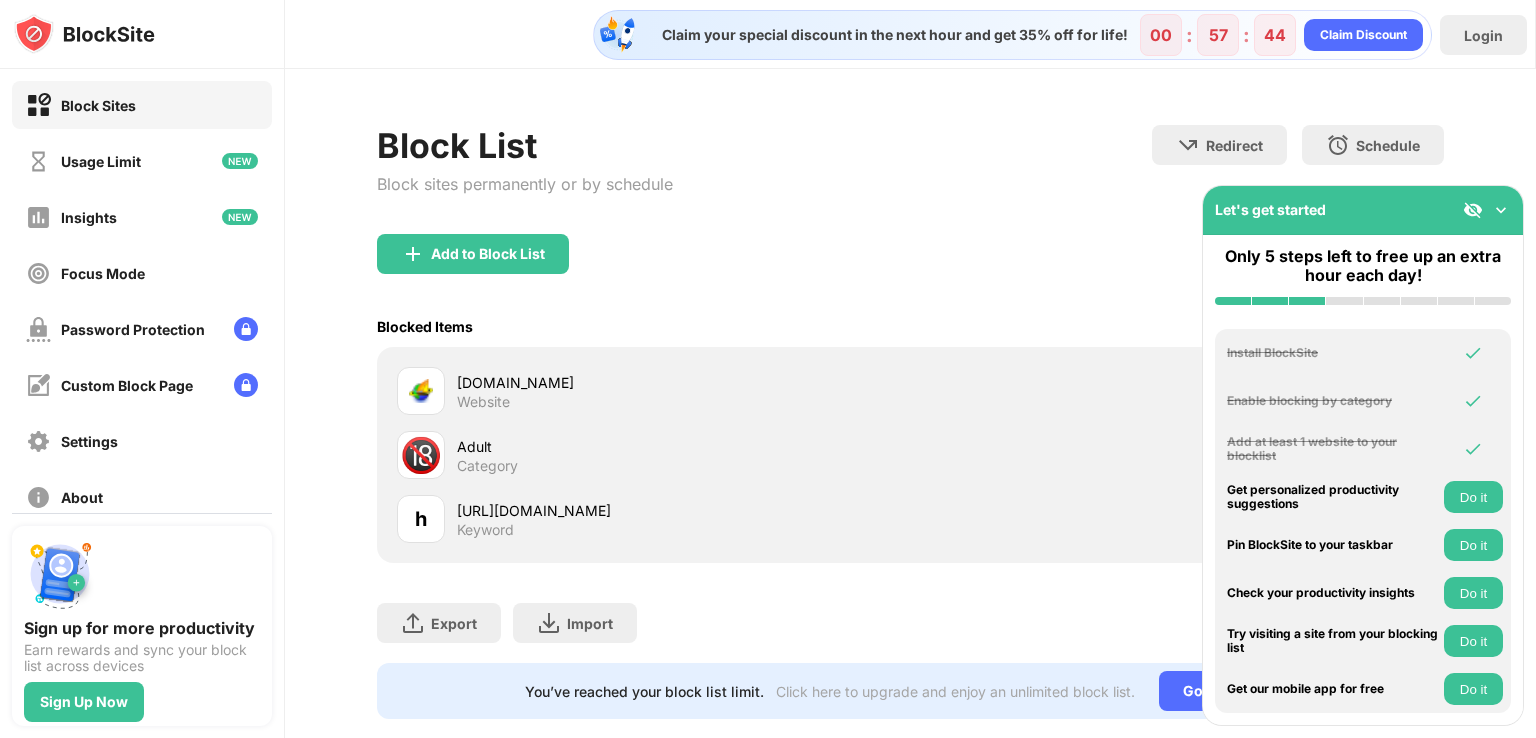 click on "Add to Block List" at bounding box center [910, 270] 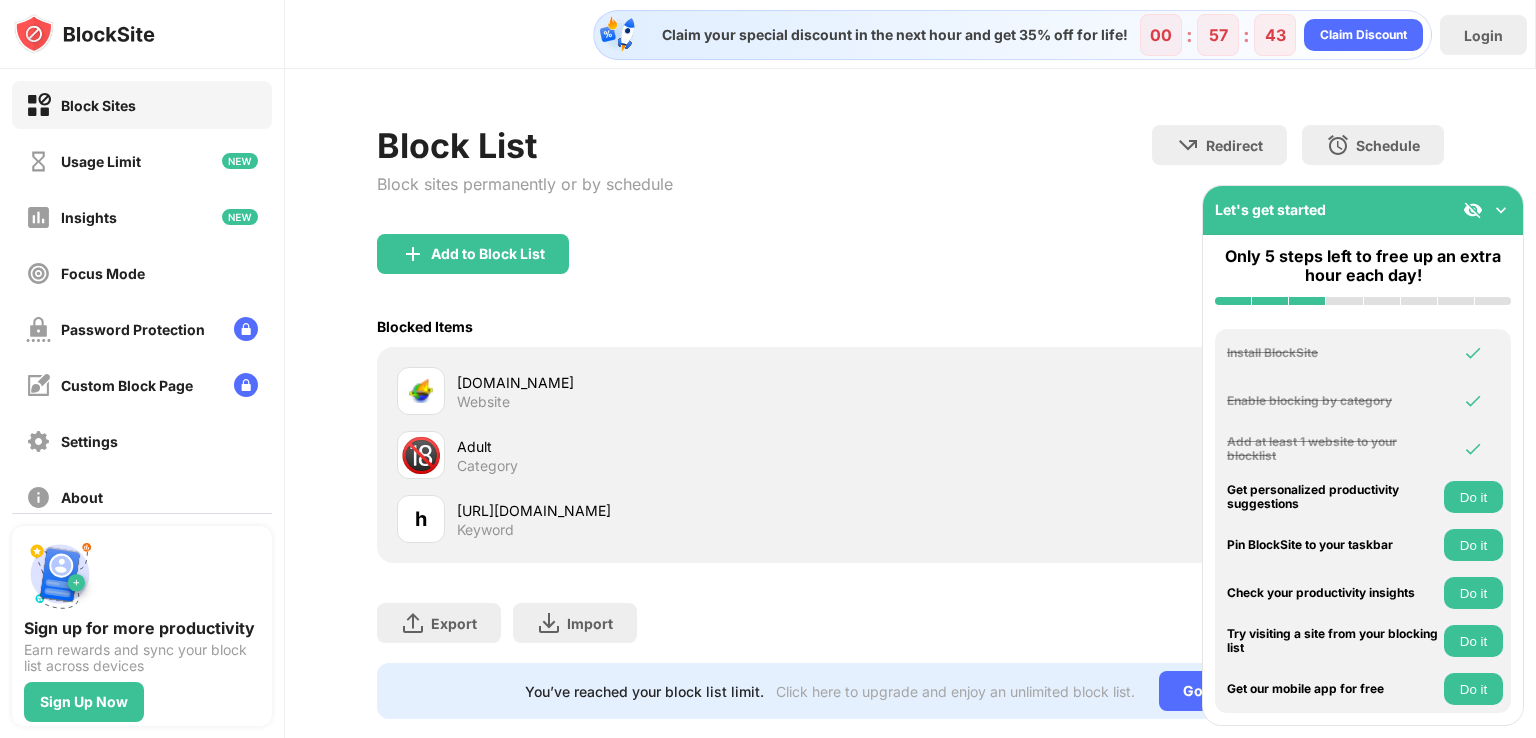 click at bounding box center (1501, 210) 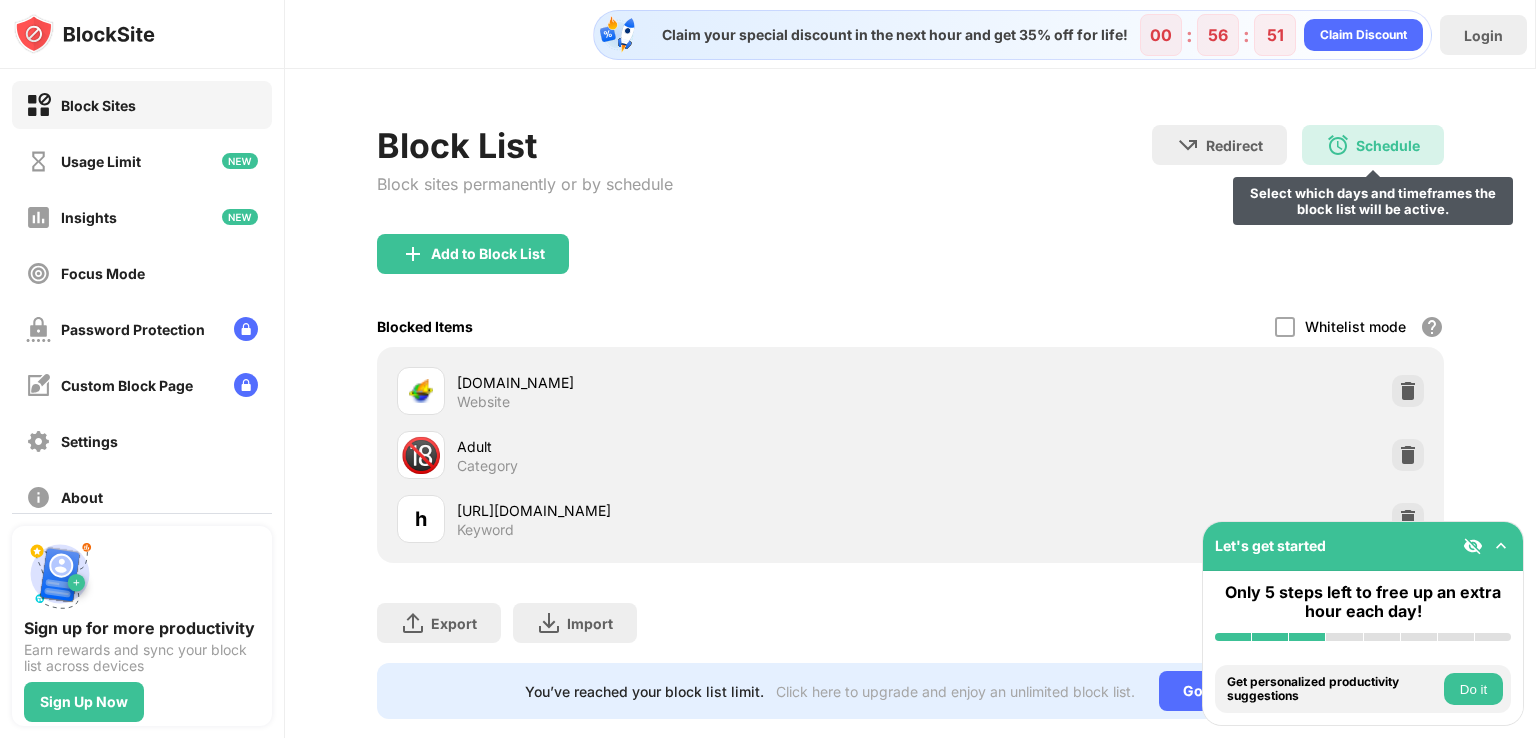 click on "Schedule" at bounding box center [1388, 145] 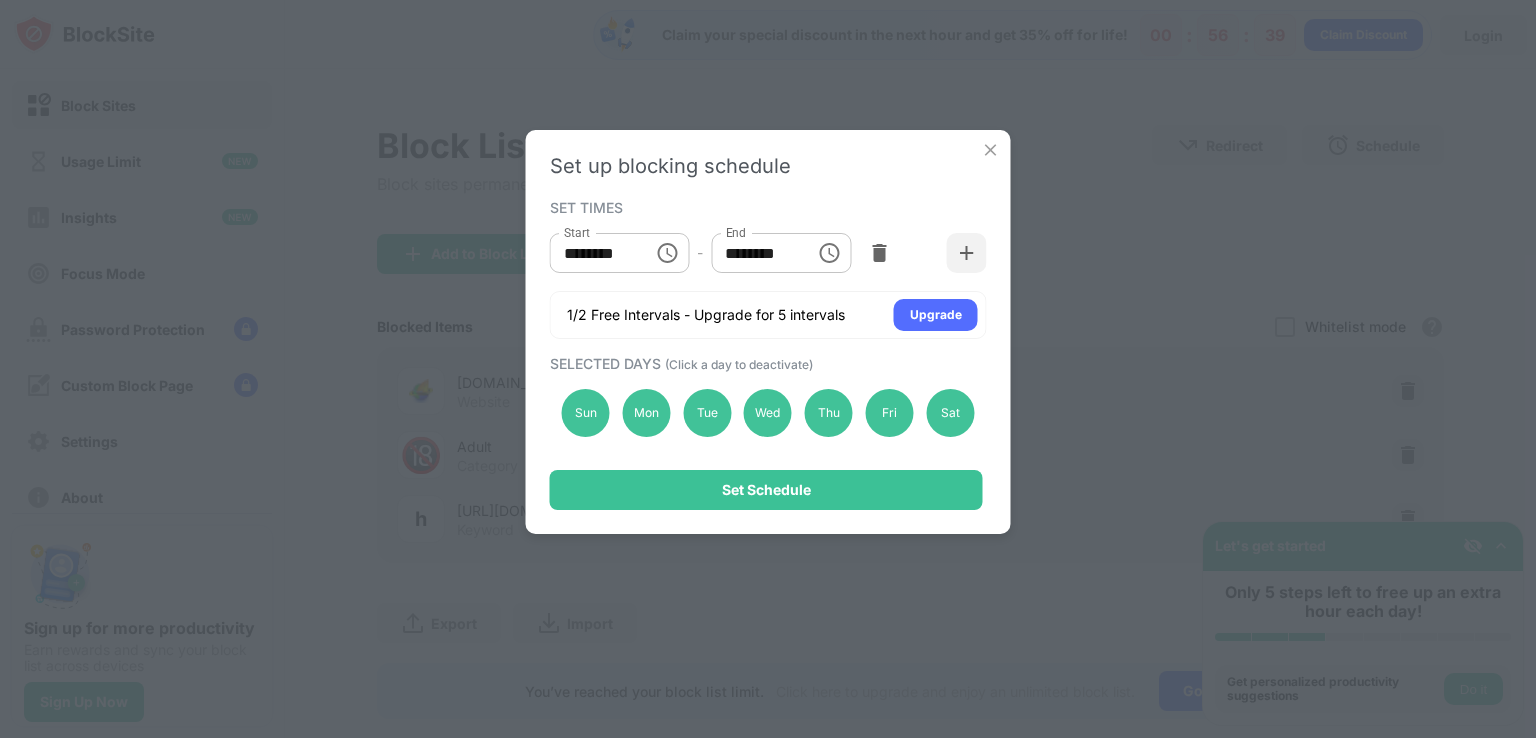 click on "********" at bounding box center [595, 253] 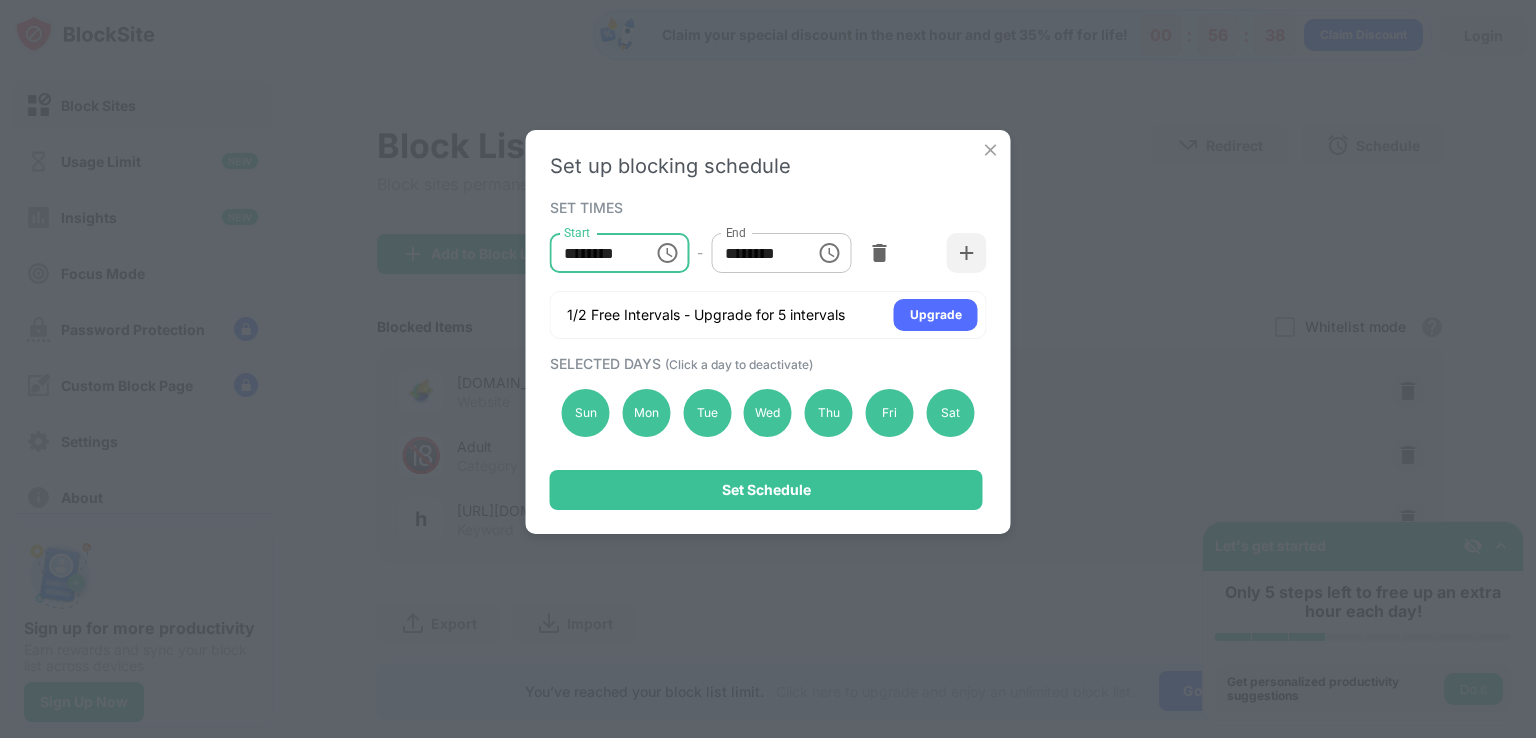 click on "********" at bounding box center [595, 253] 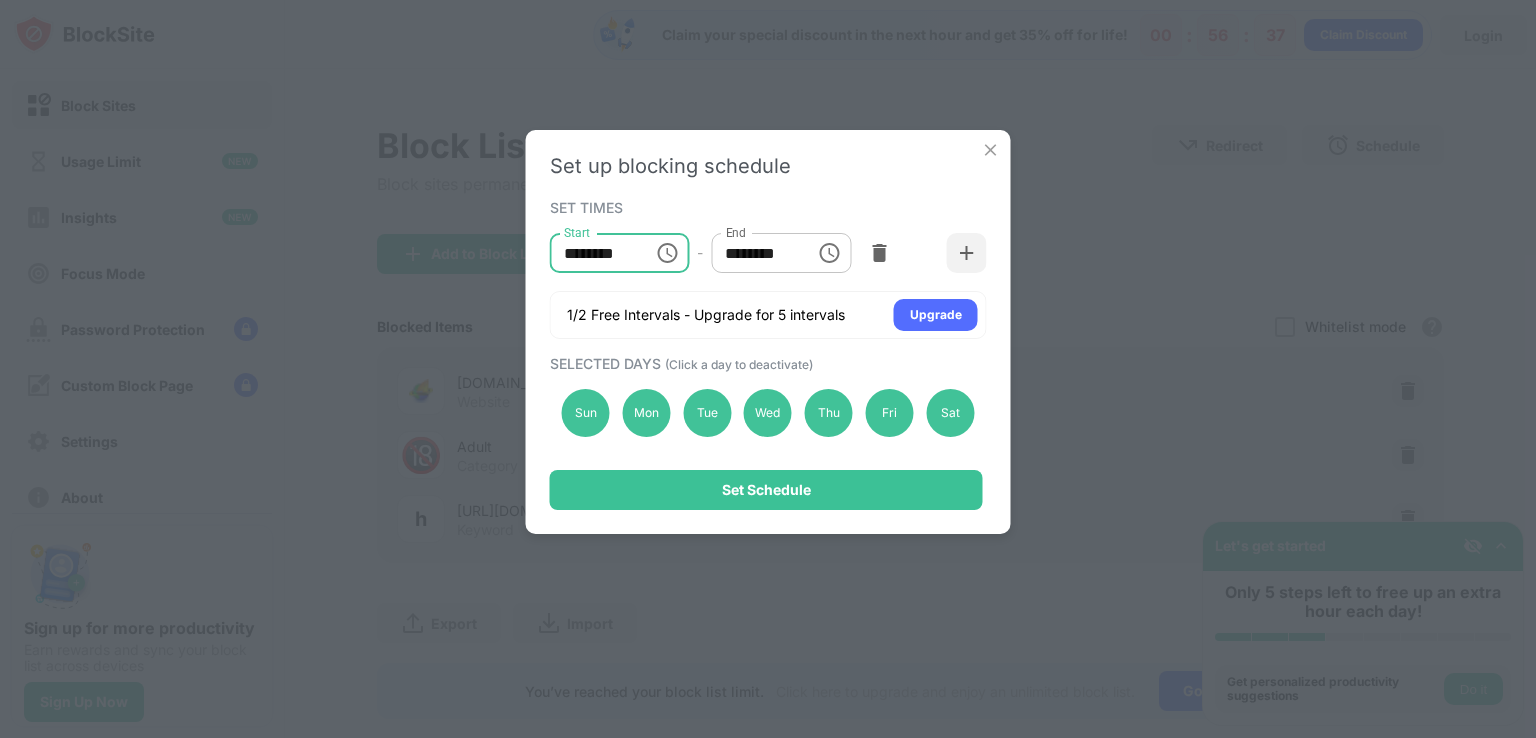 click on "********" at bounding box center (595, 253) 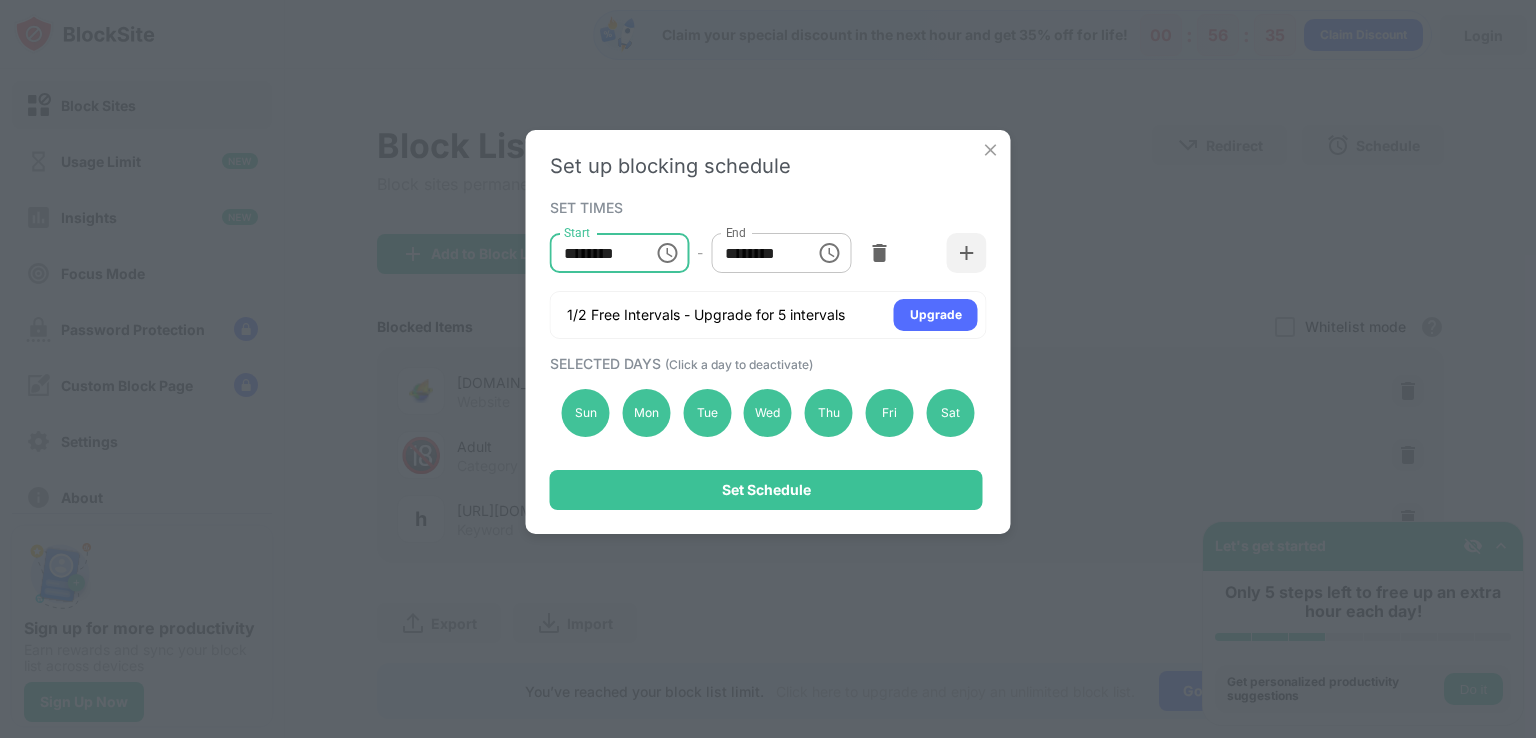 click 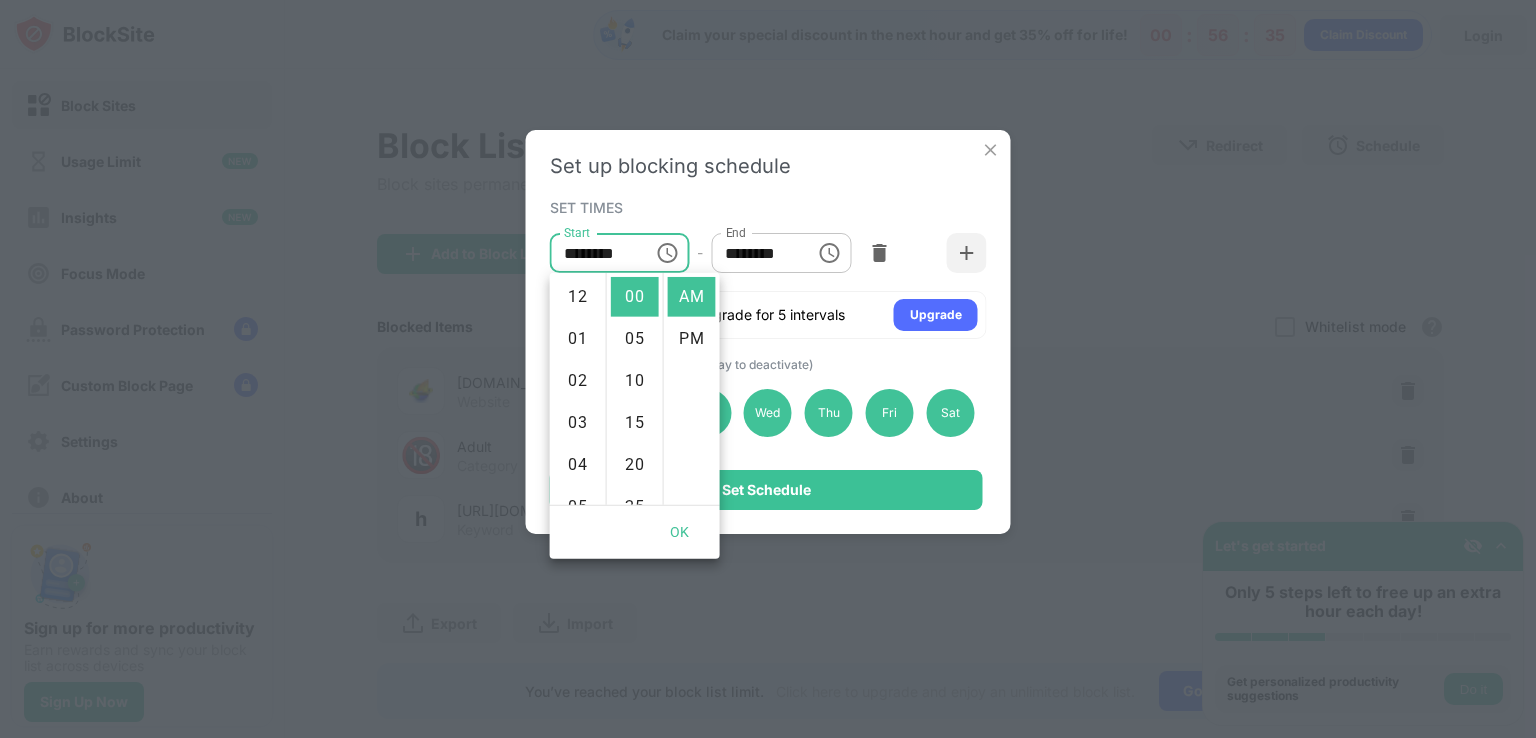 scroll, scrollTop: 420, scrollLeft: 0, axis: vertical 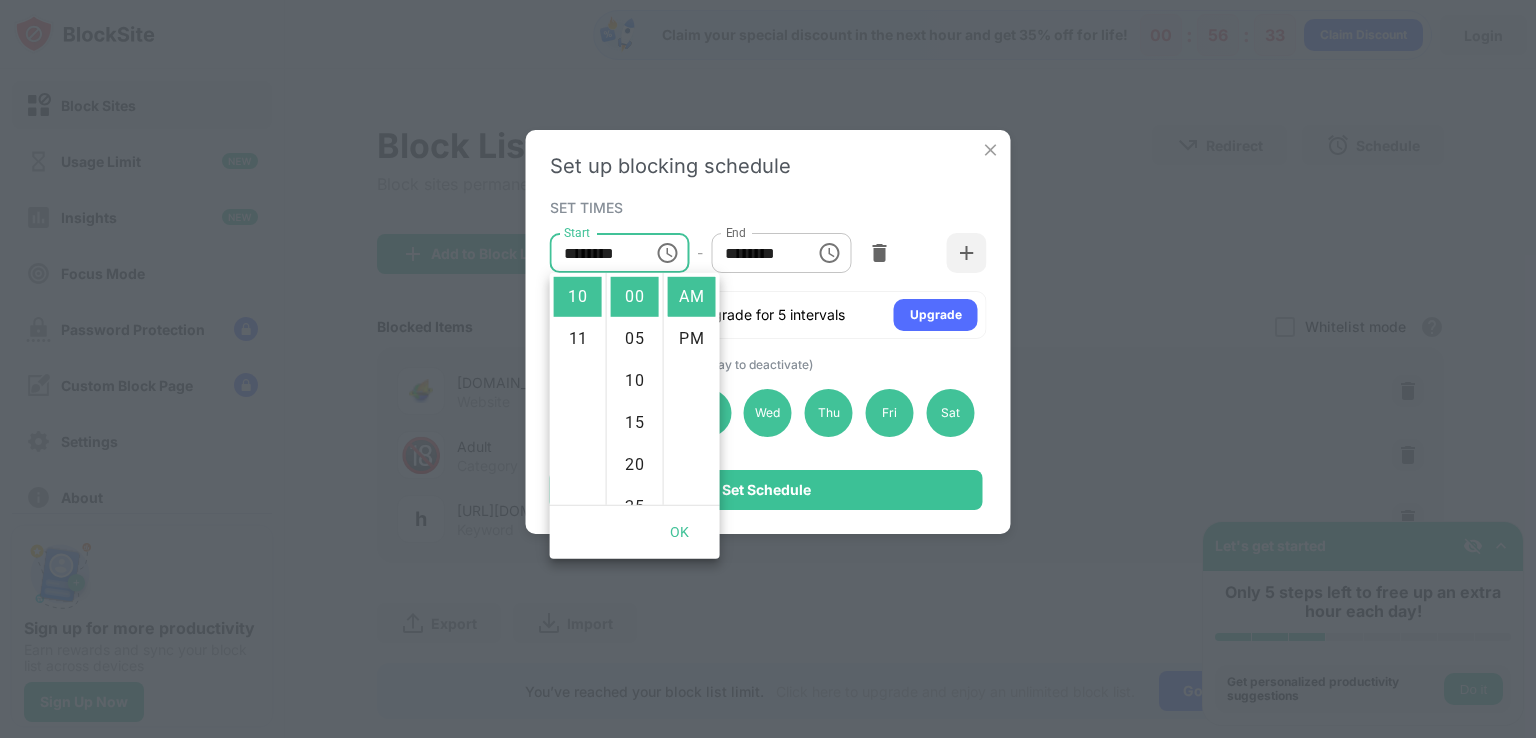 drag, startPoint x: 576, startPoint y: 323, endPoint x: 571, endPoint y: 388, distance: 65.192024 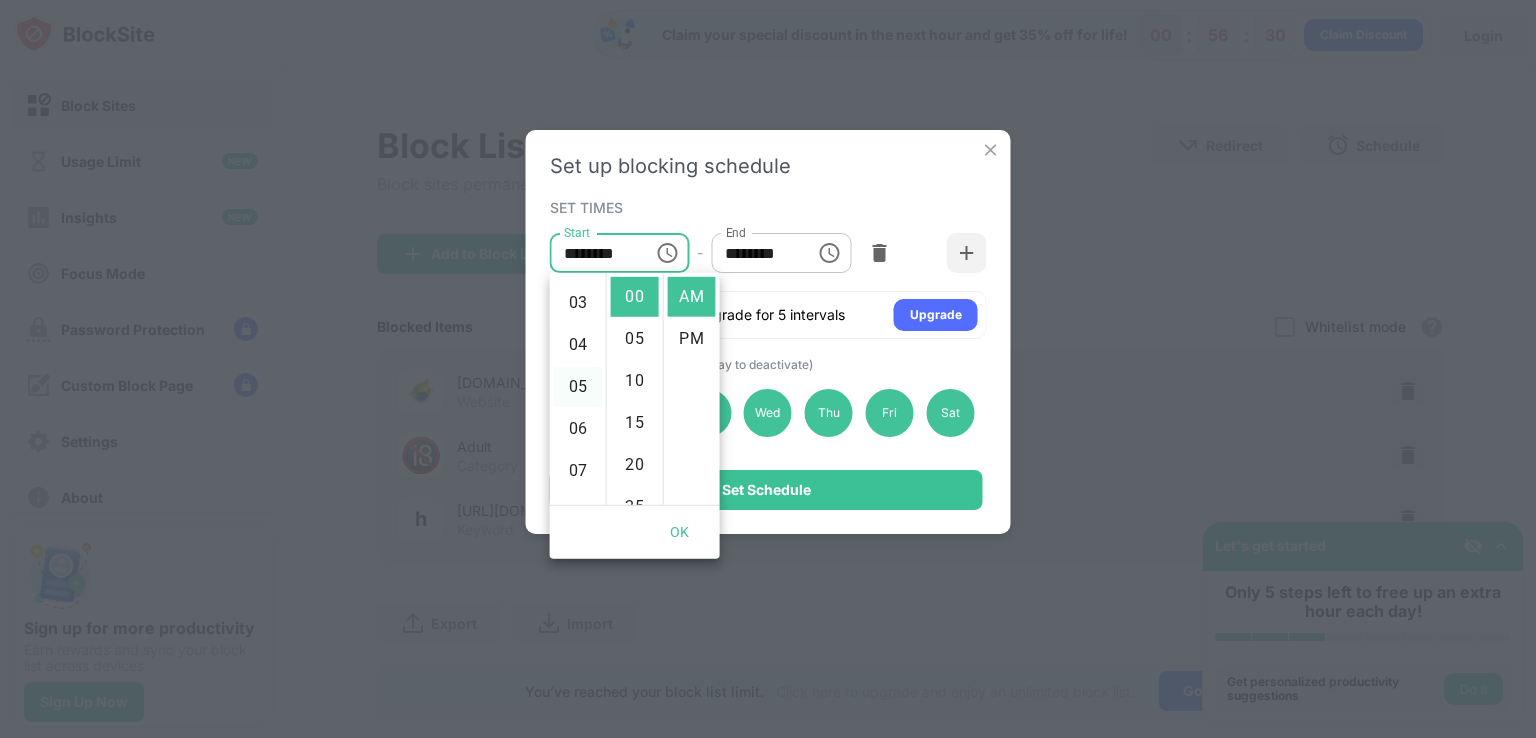 scroll, scrollTop: 0, scrollLeft: 0, axis: both 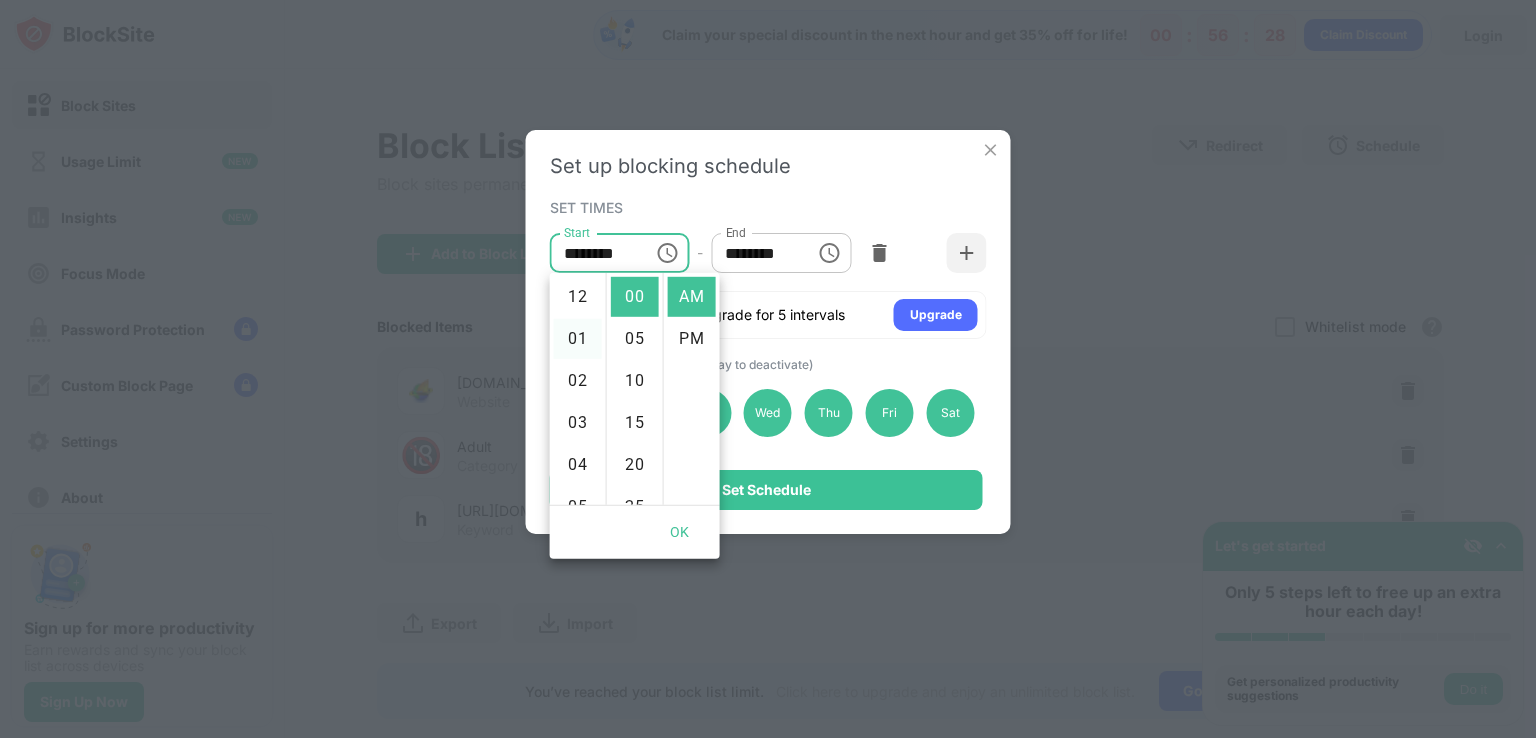 click on "01" at bounding box center [578, 339] 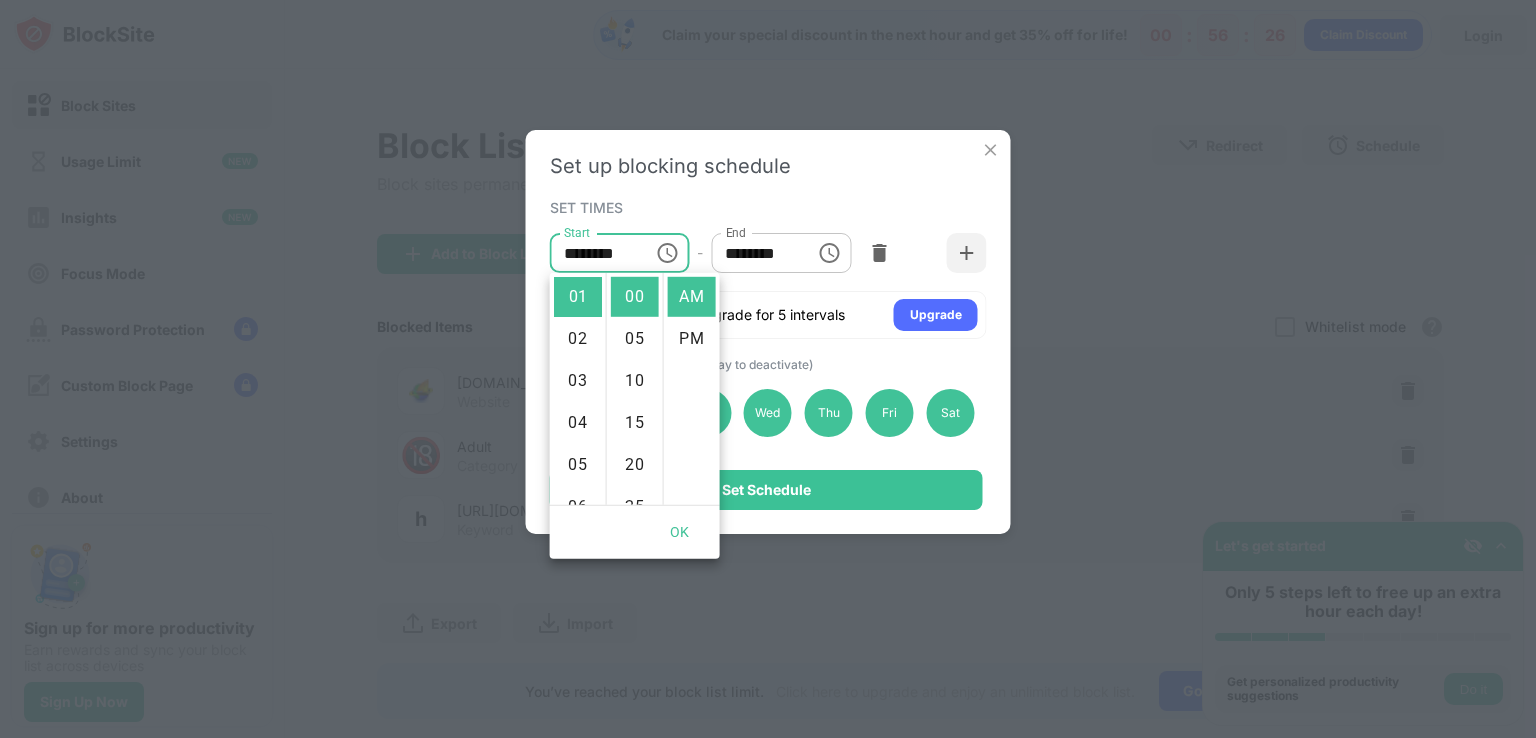 scroll, scrollTop: 0, scrollLeft: 0, axis: both 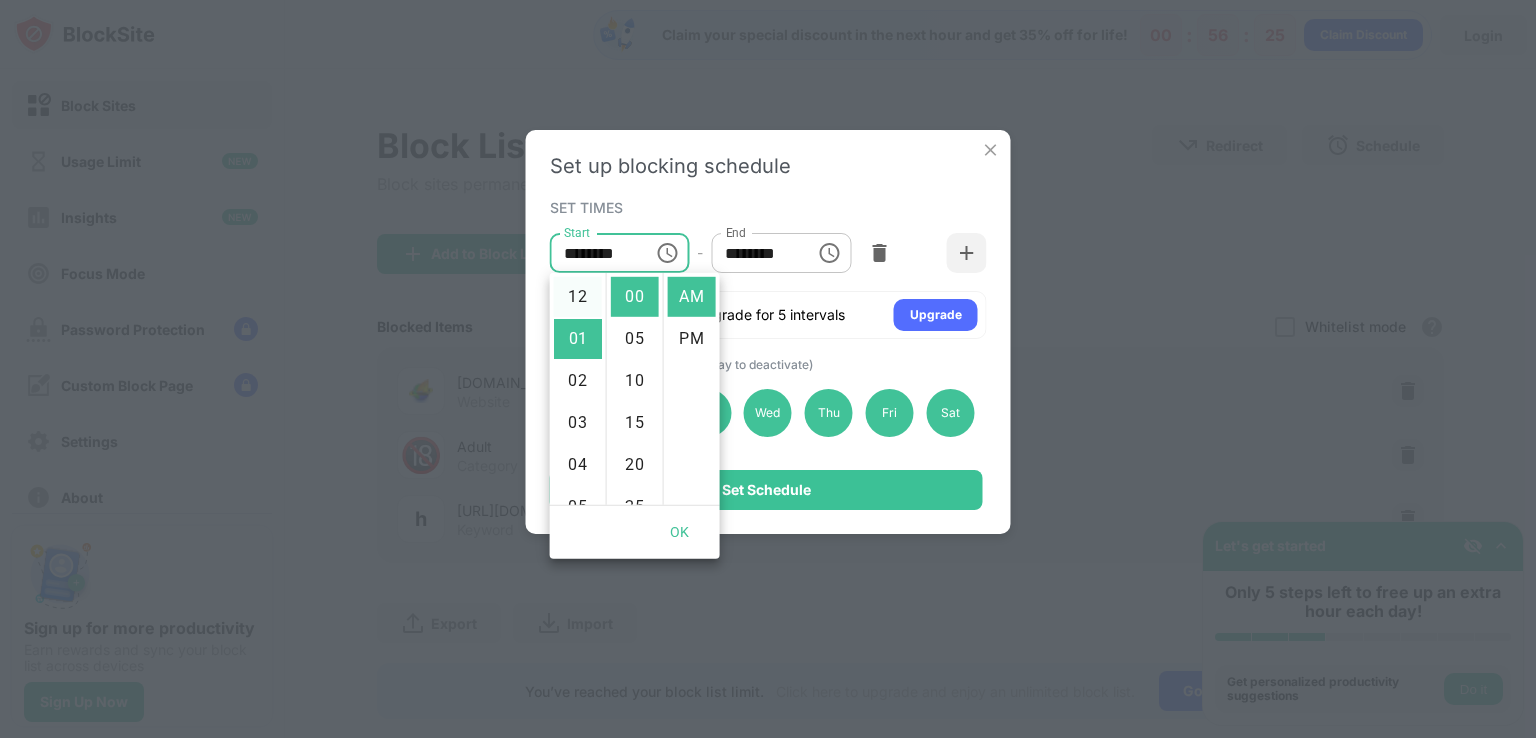click on "12" at bounding box center (578, 297) 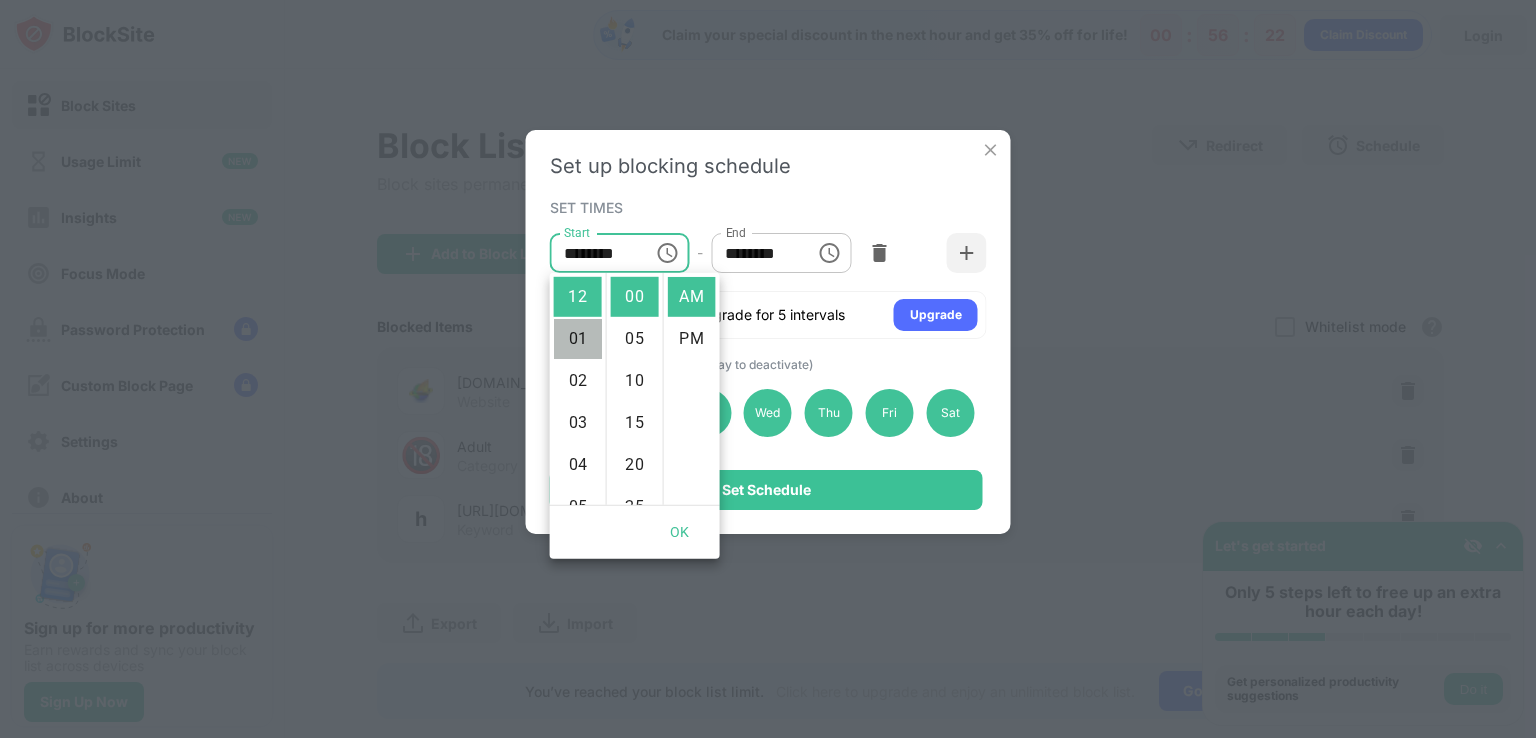 click on "01" at bounding box center (578, 339) 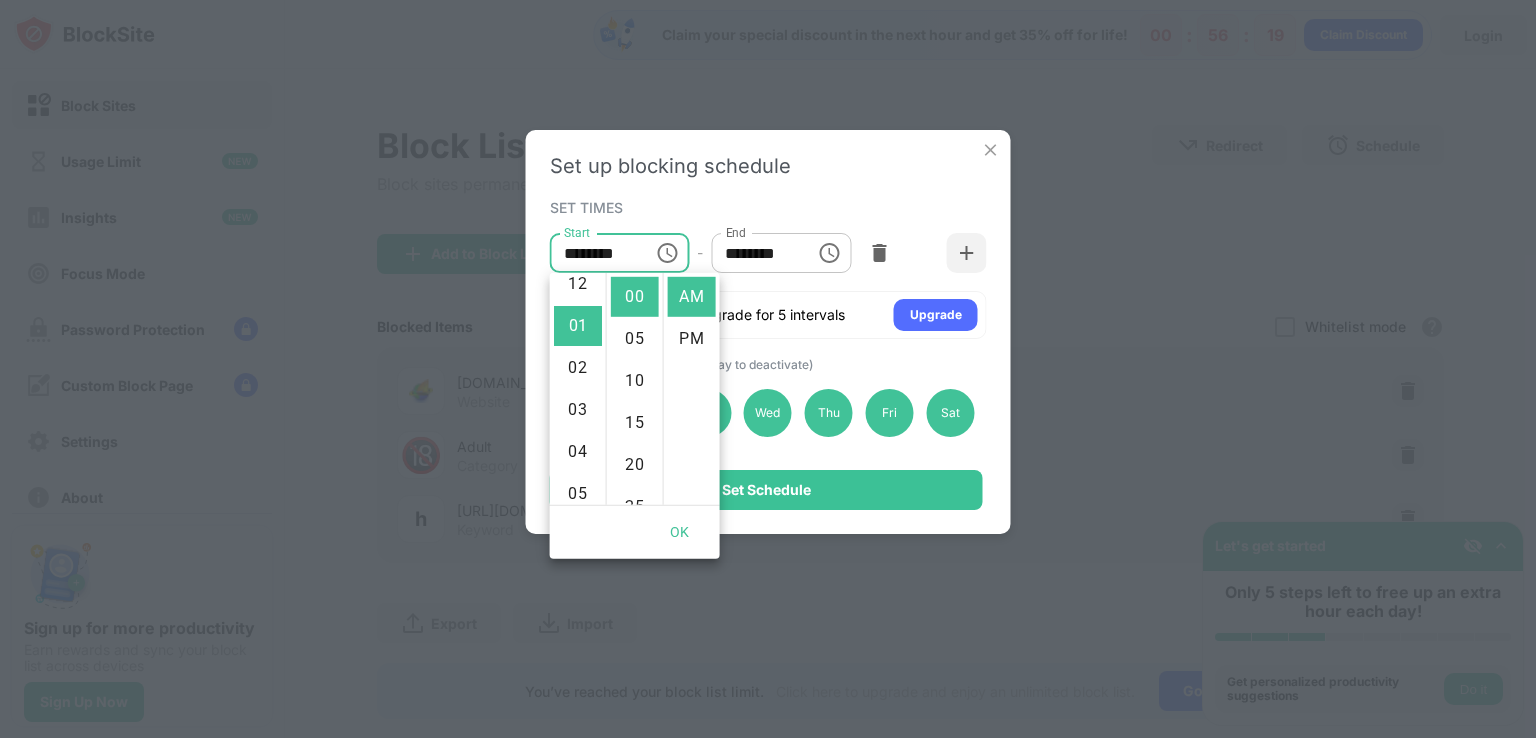 scroll, scrollTop: 0, scrollLeft: 0, axis: both 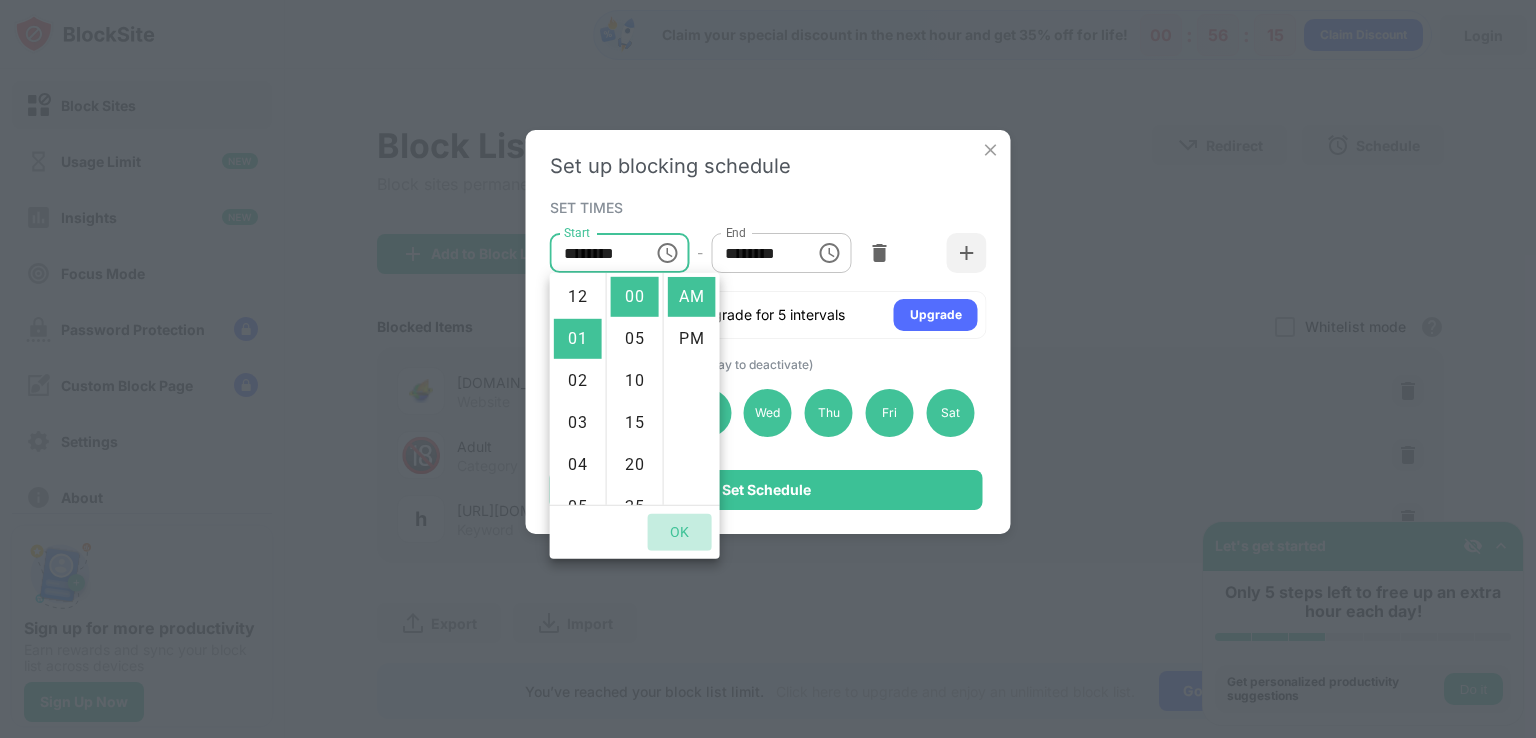 click on "OK" at bounding box center [680, 532] 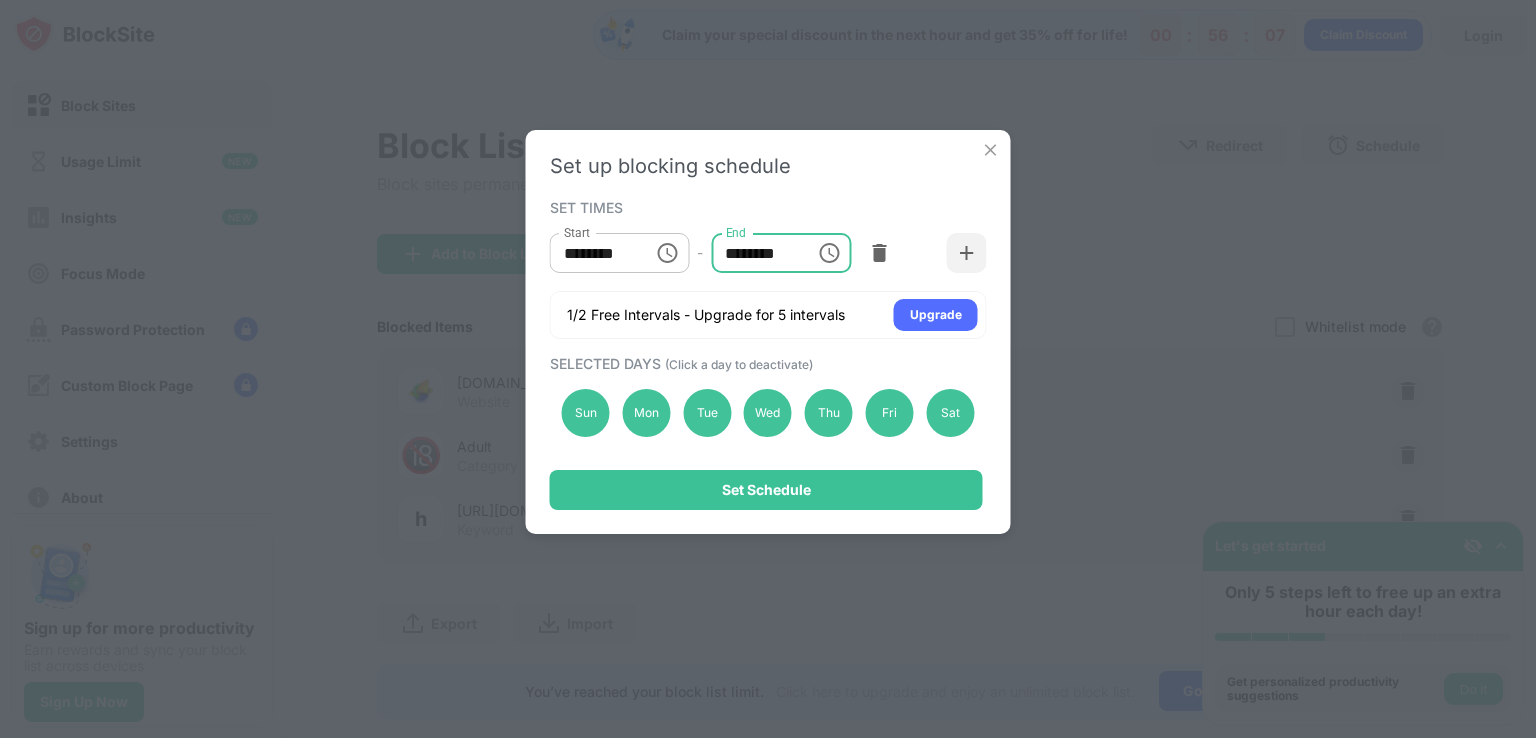 click on "********" at bounding box center (756, 253) 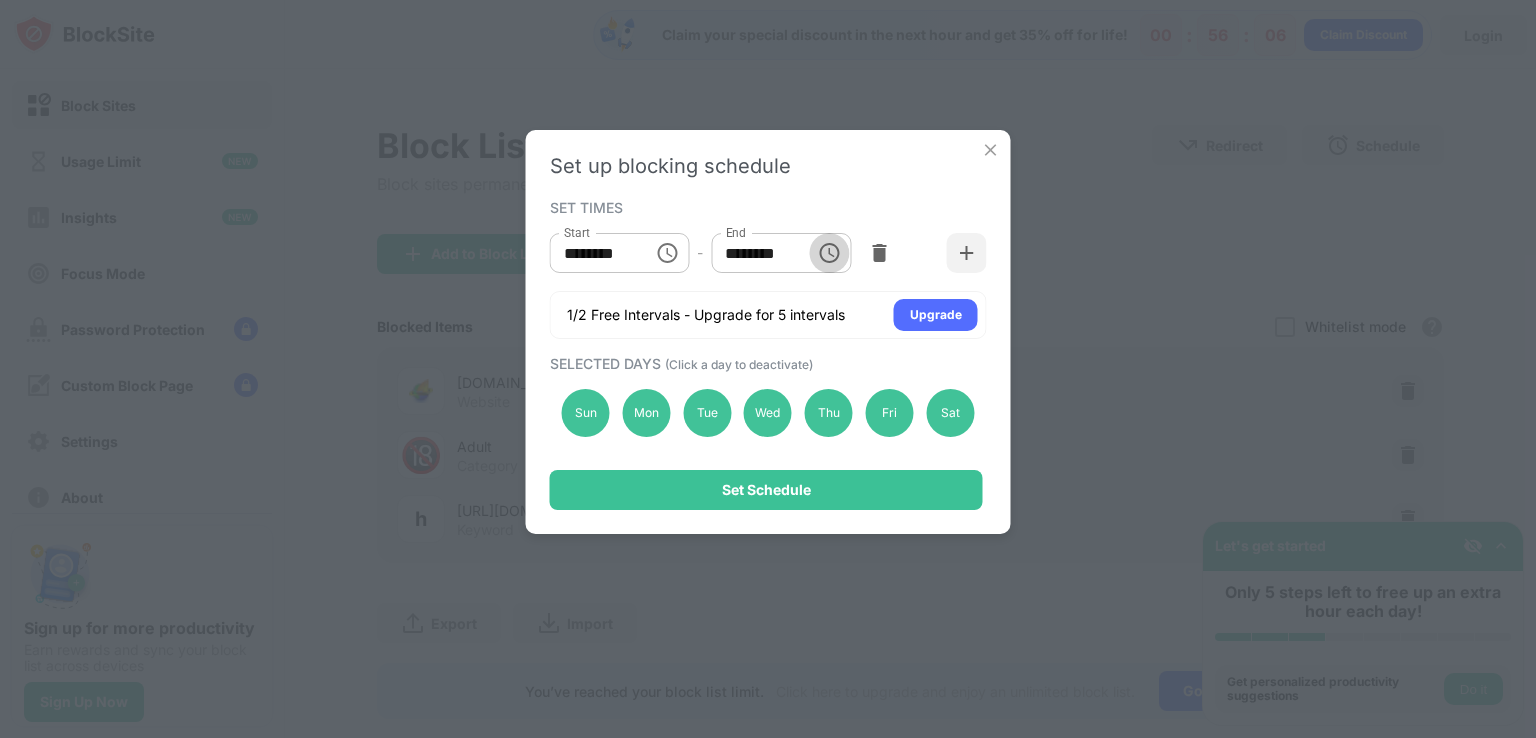 click 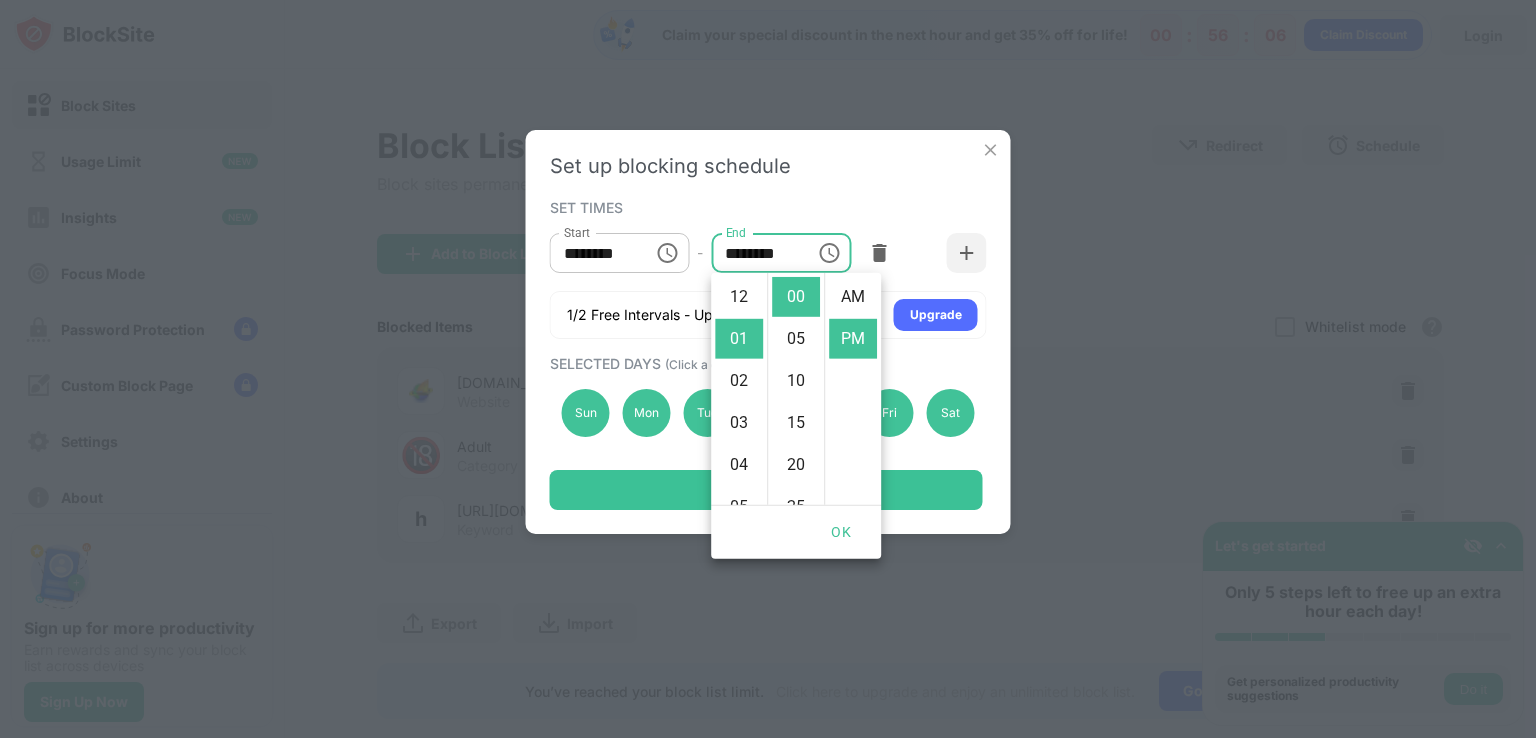 scroll, scrollTop: 42, scrollLeft: 0, axis: vertical 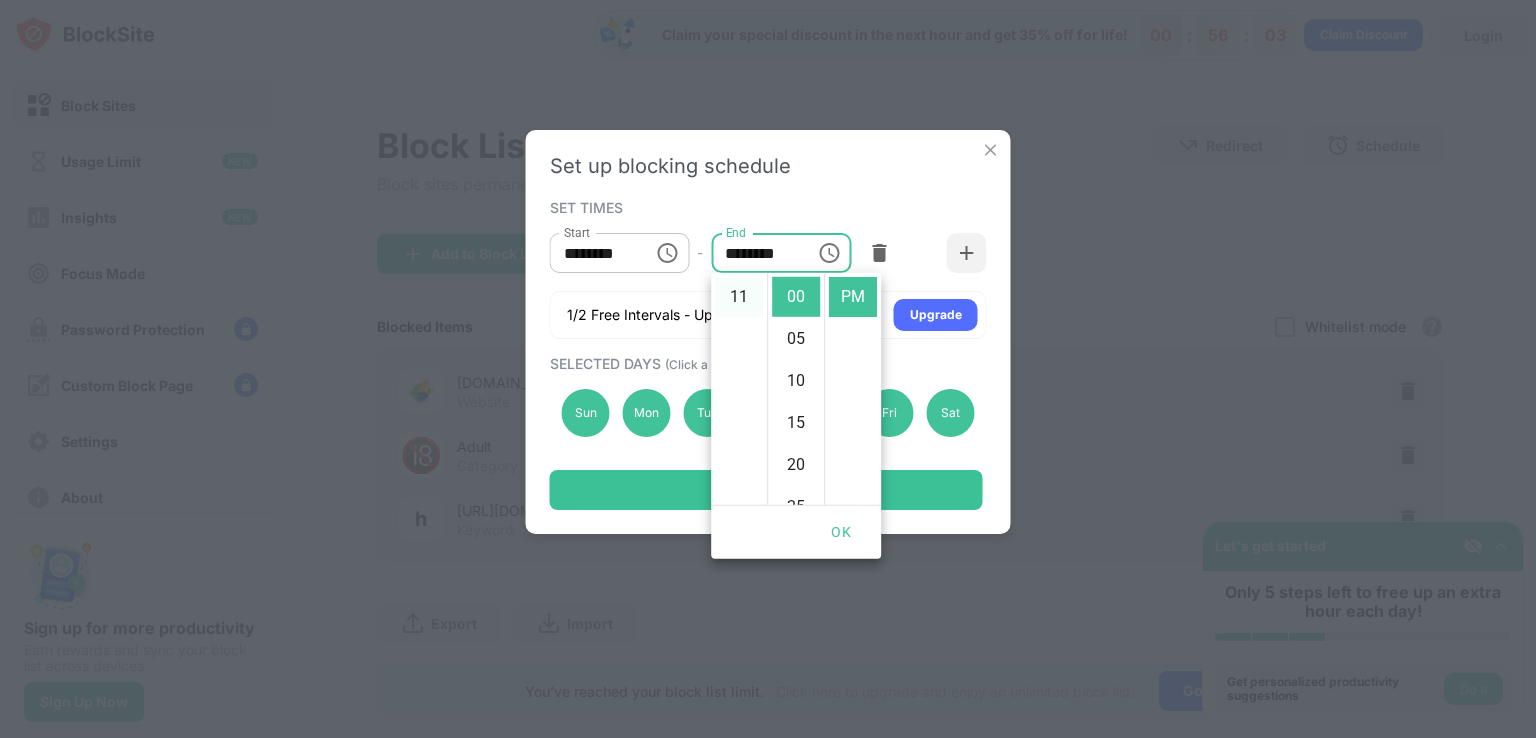 click on "11" at bounding box center [739, 297] 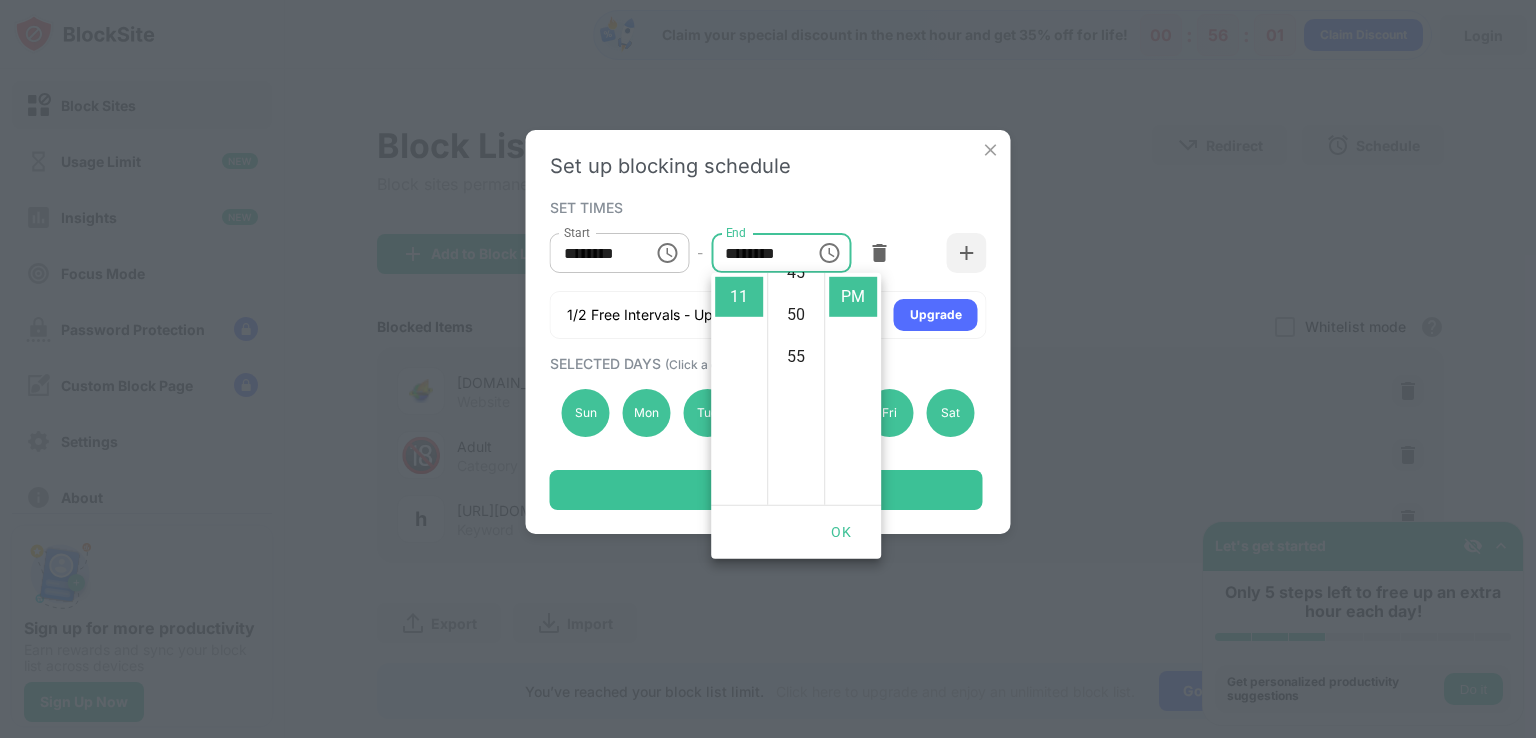 scroll, scrollTop: 462, scrollLeft: 0, axis: vertical 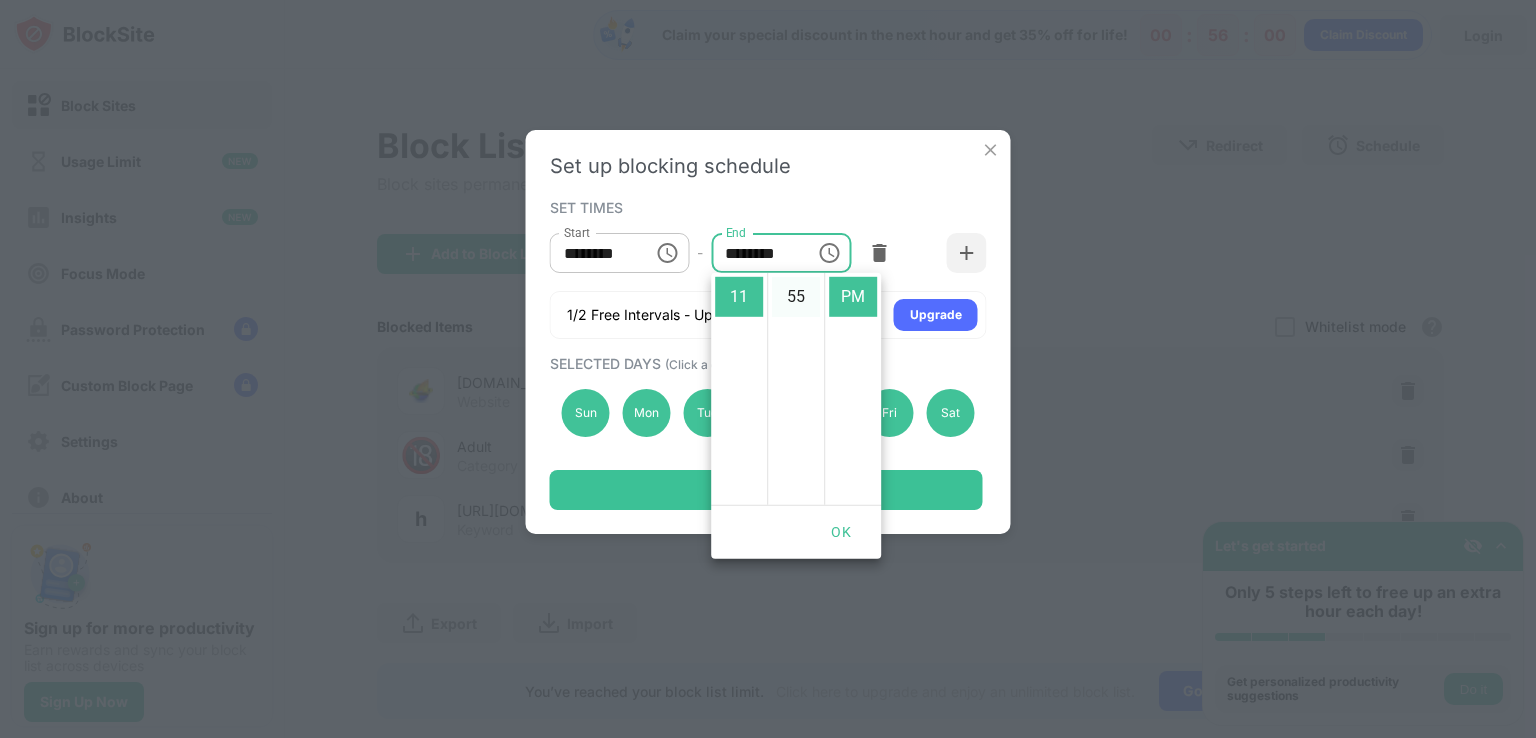 click on "55" at bounding box center [796, 297] 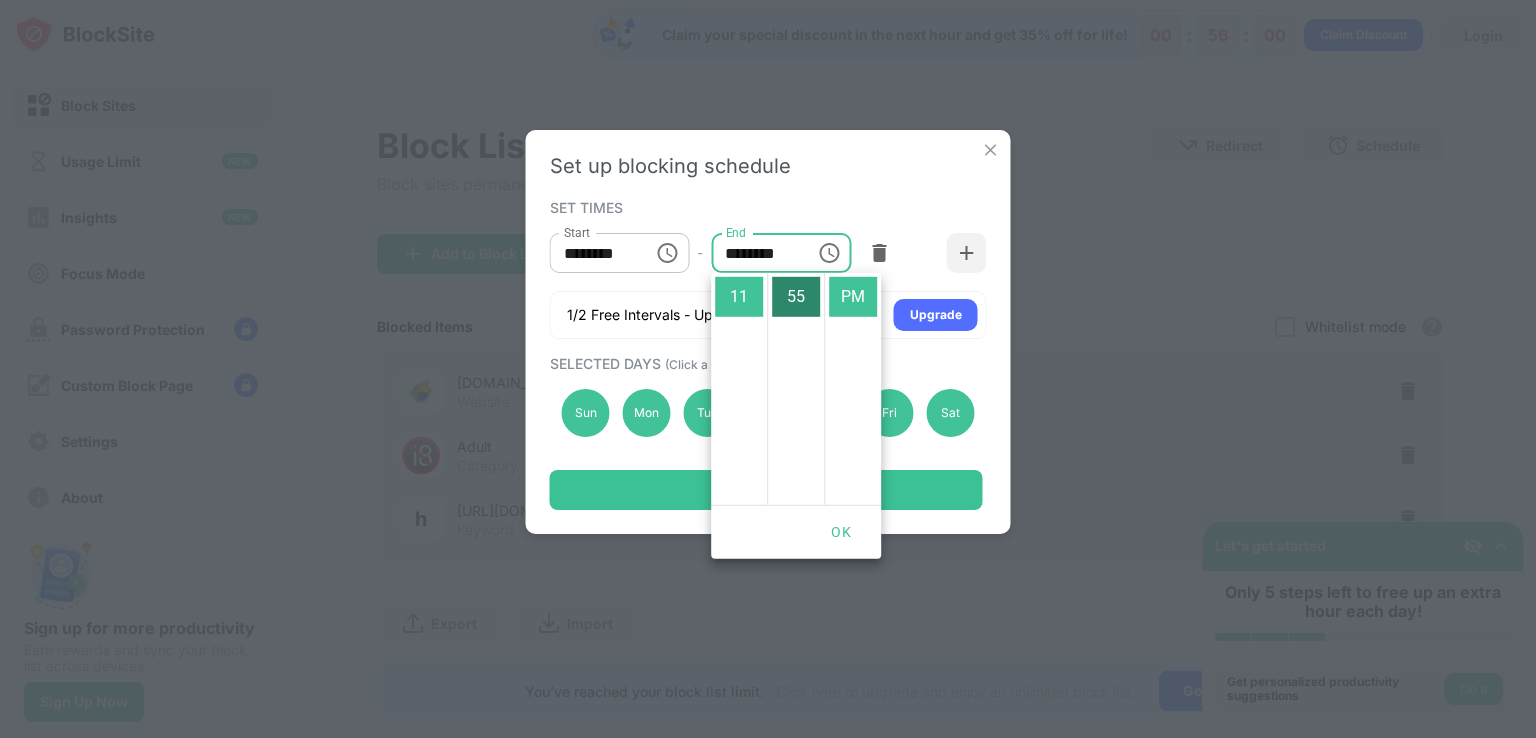 type on "********" 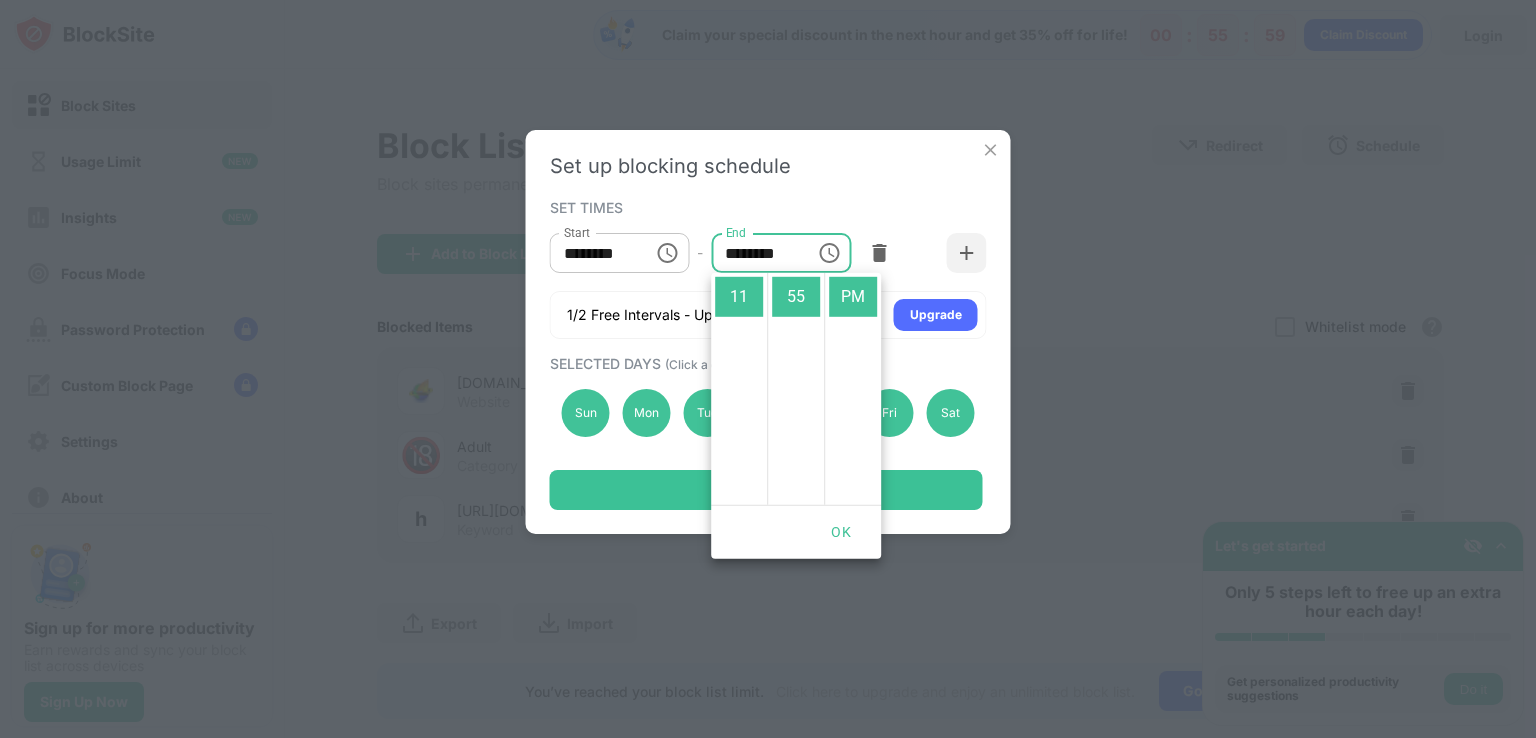 click on "OK" at bounding box center (841, 532) 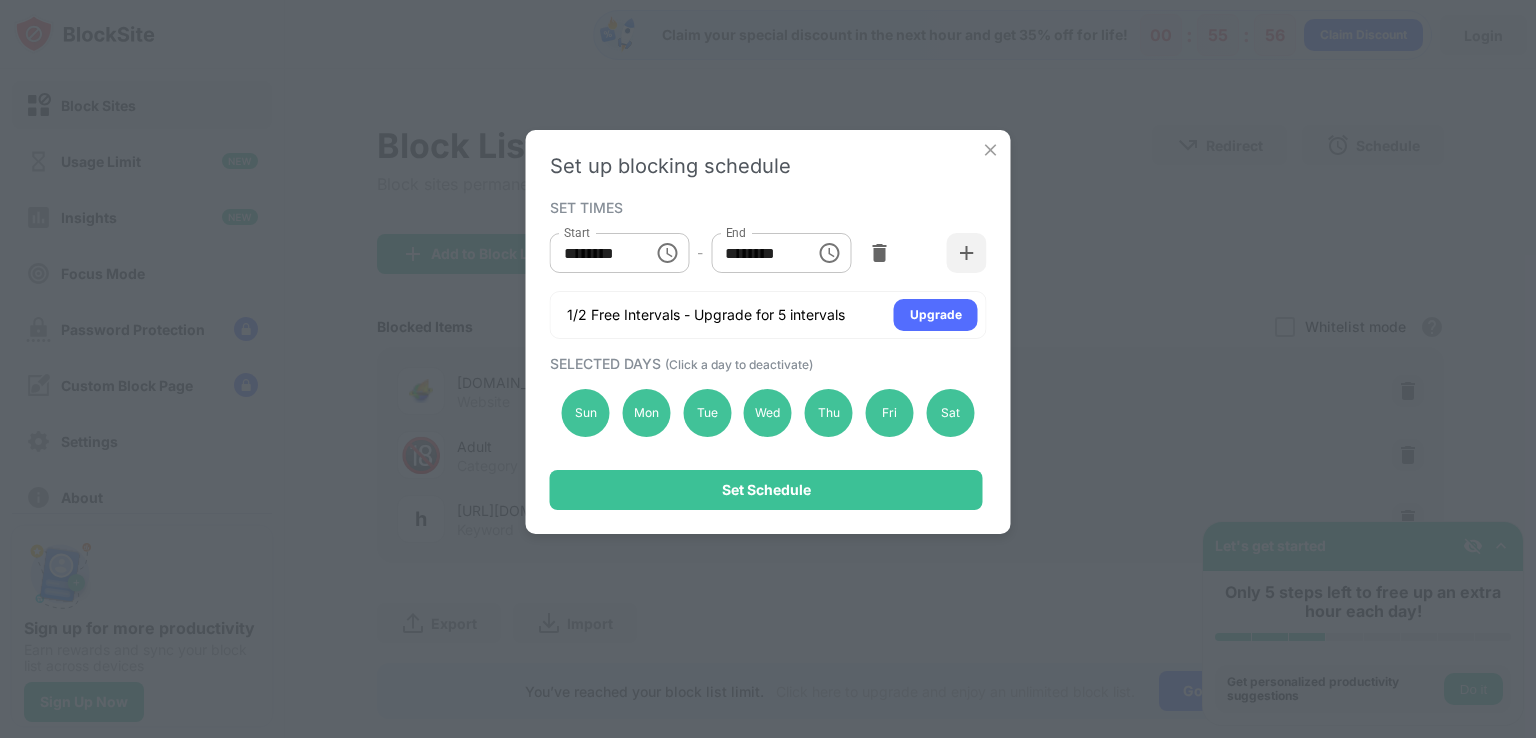 click on "********" at bounding box center (595, 253) 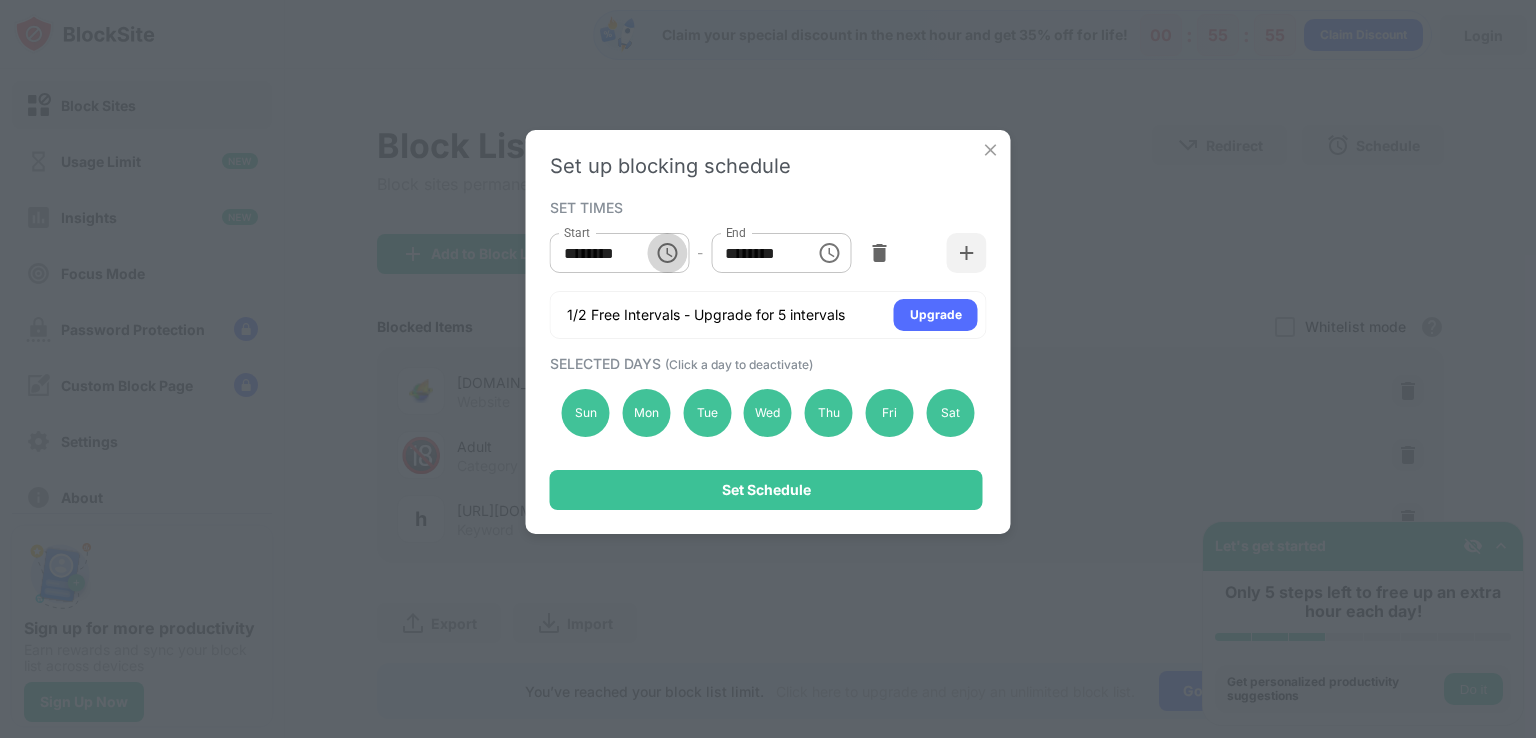 click 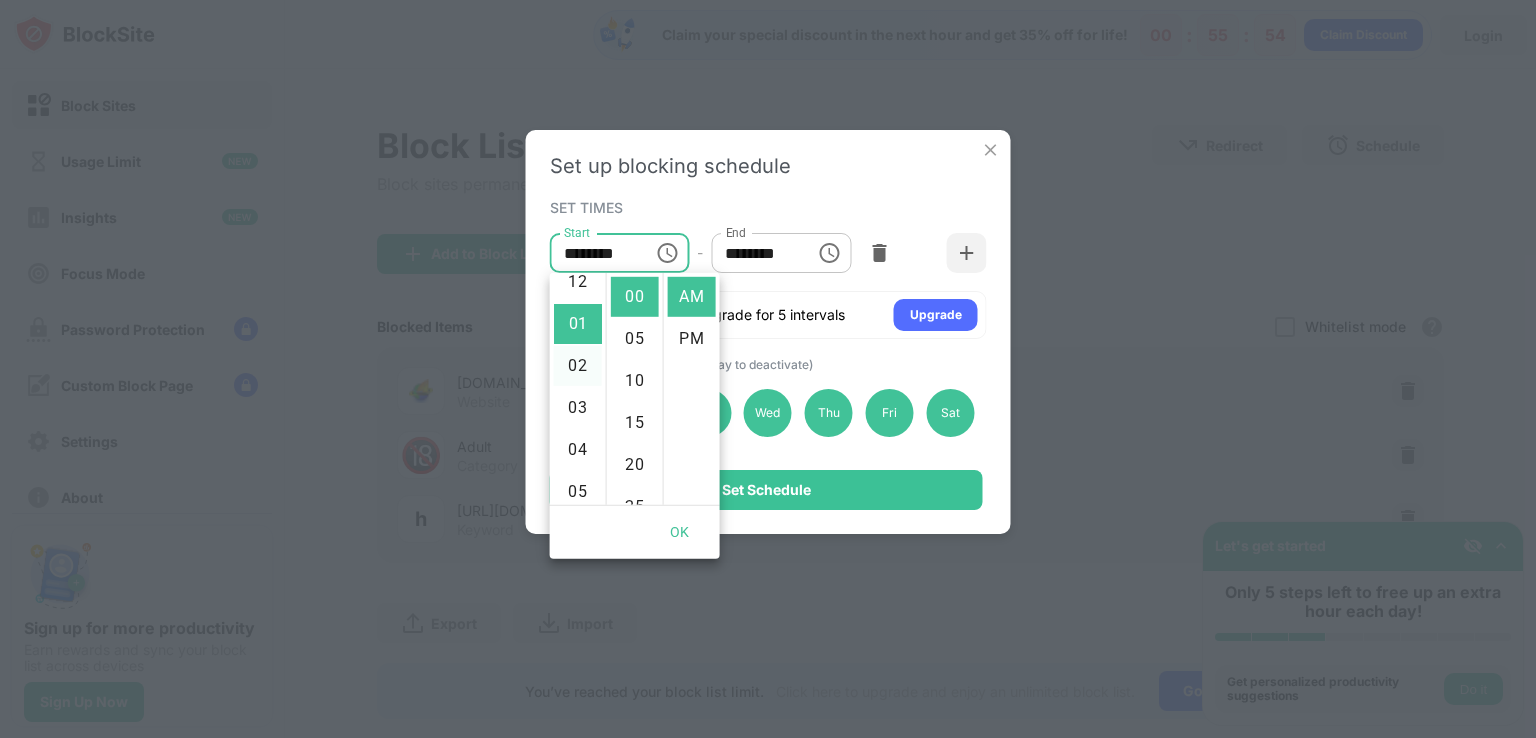 scroll, scrollTop: 0, scrollLeft: 0, axis: both 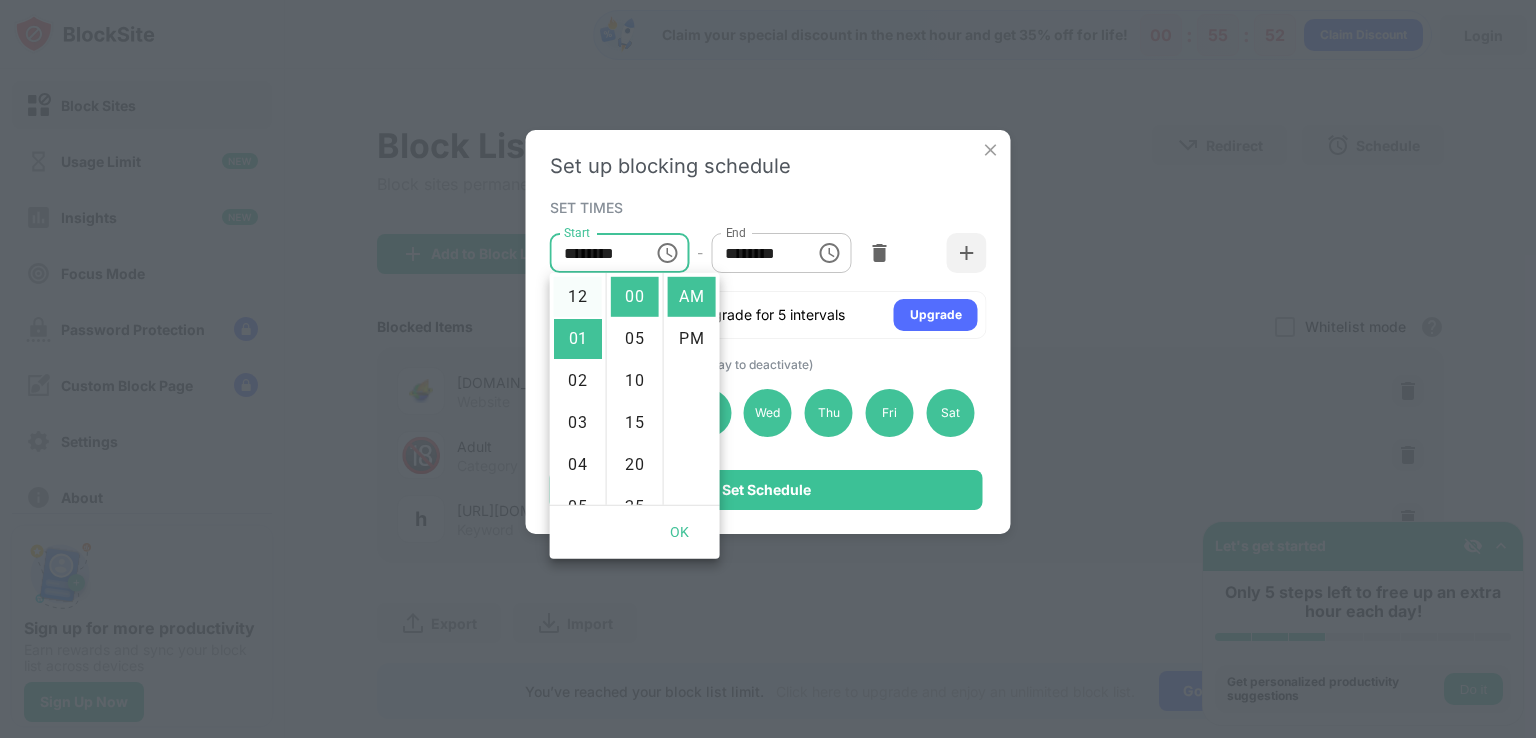 click on "12" at bounding box center (578, 297) 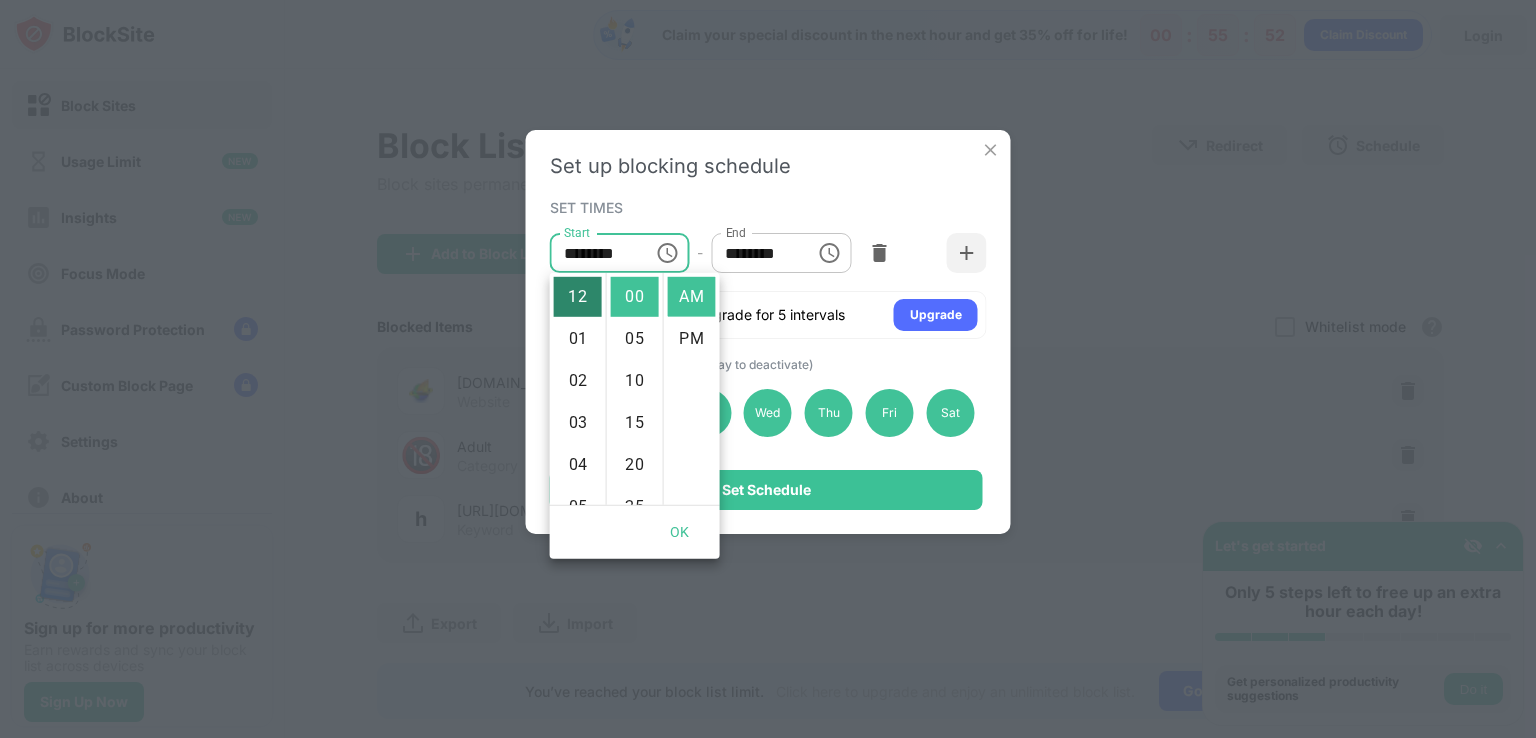 type on "********" 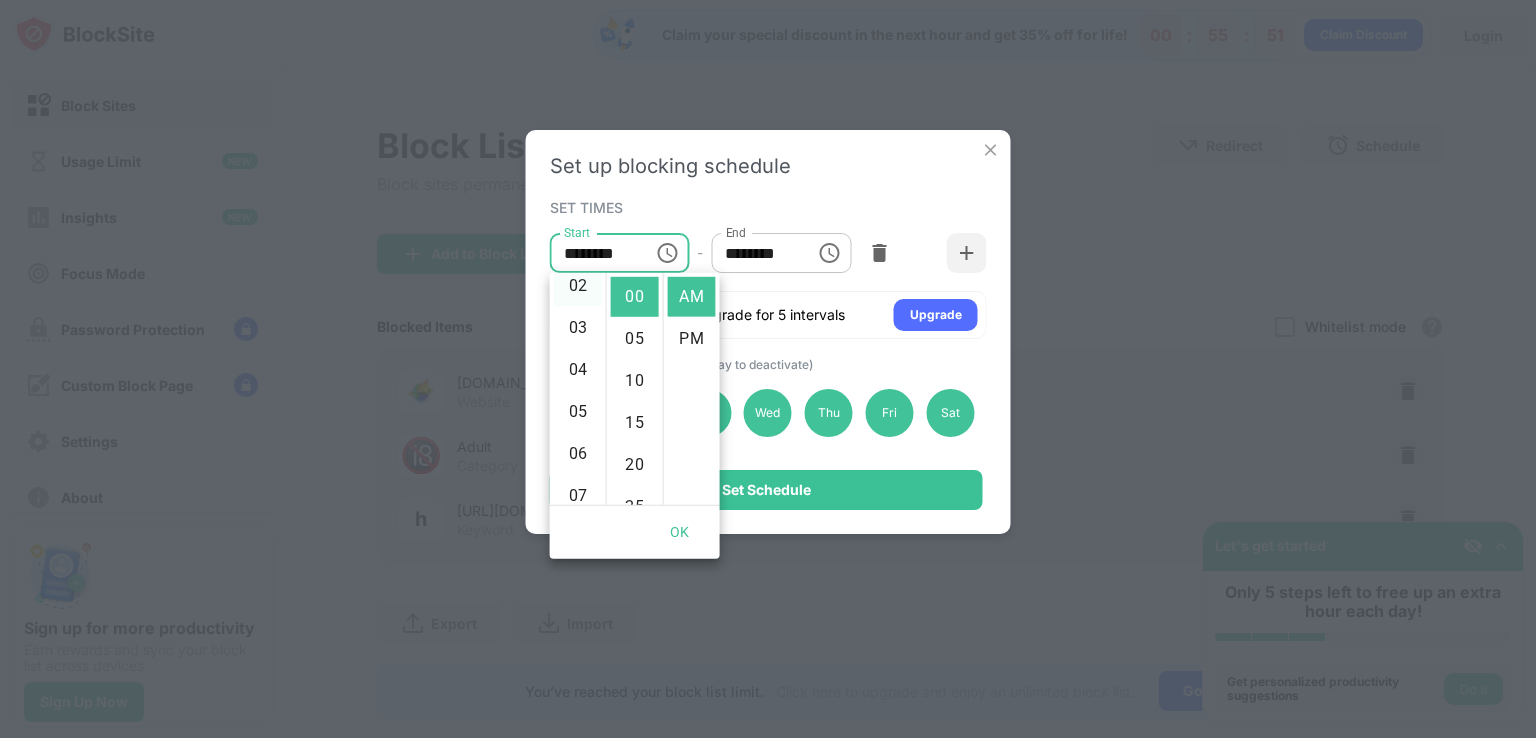 scroll, scrollTop: 0, scrollLeft: 0, axis: both 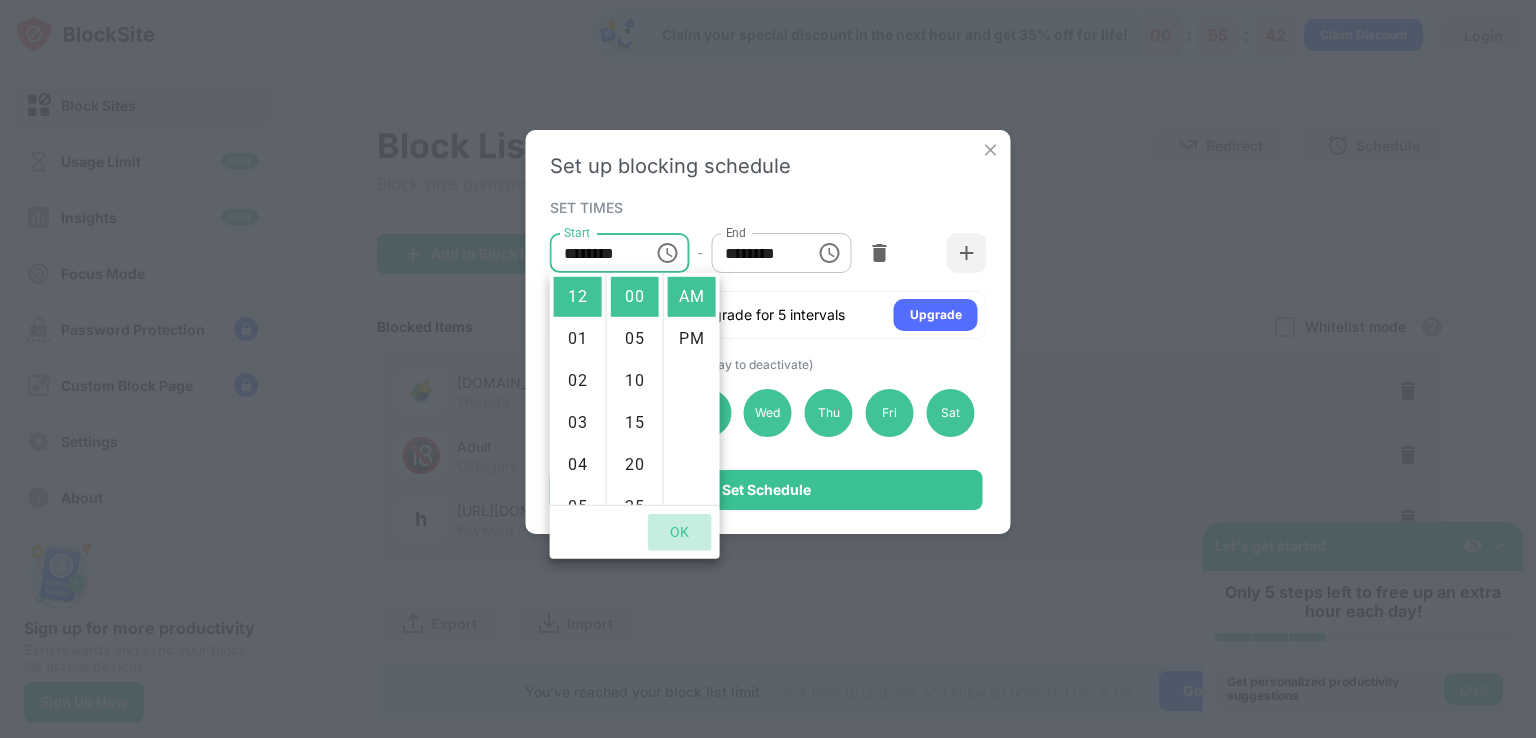 click on "OK" at bounding box center [680, 532] 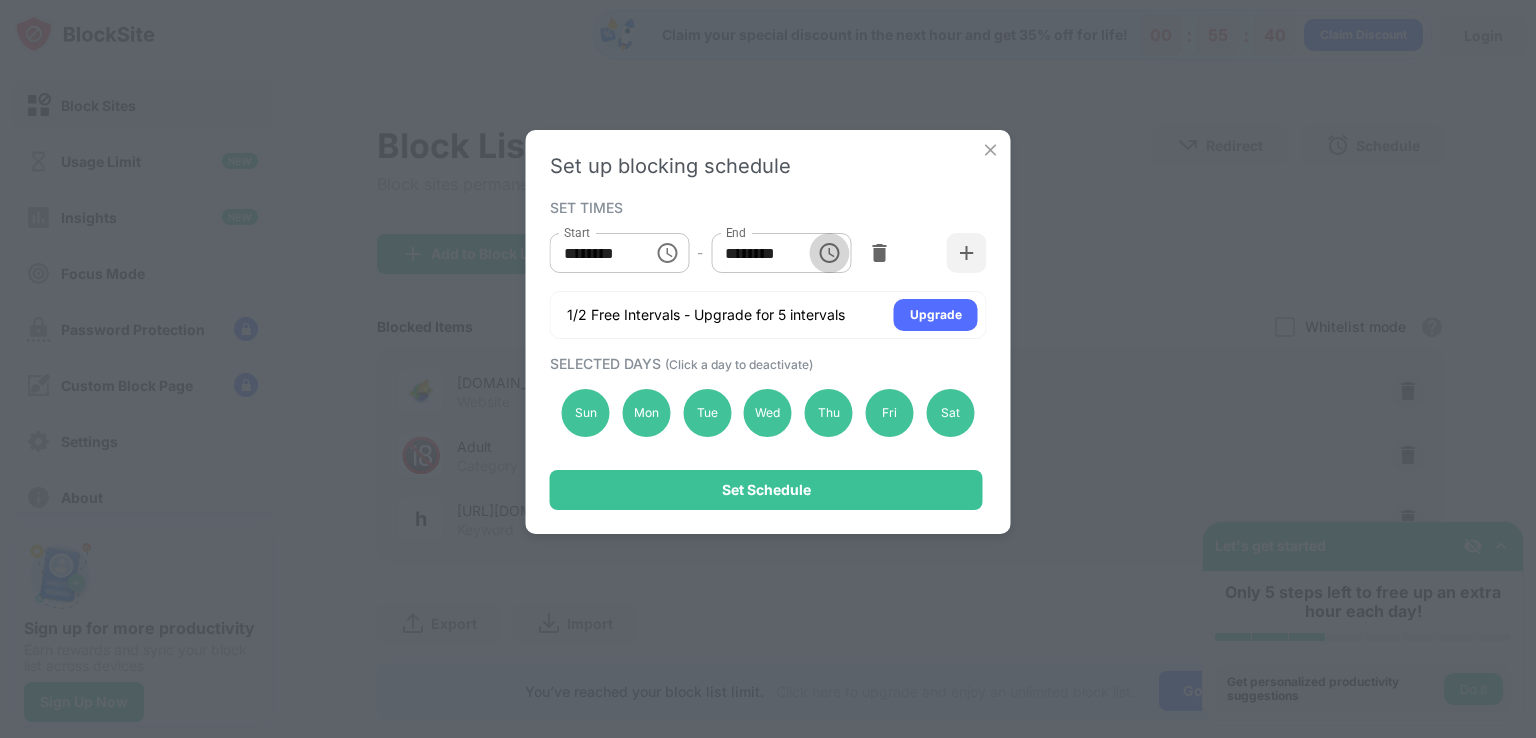 click 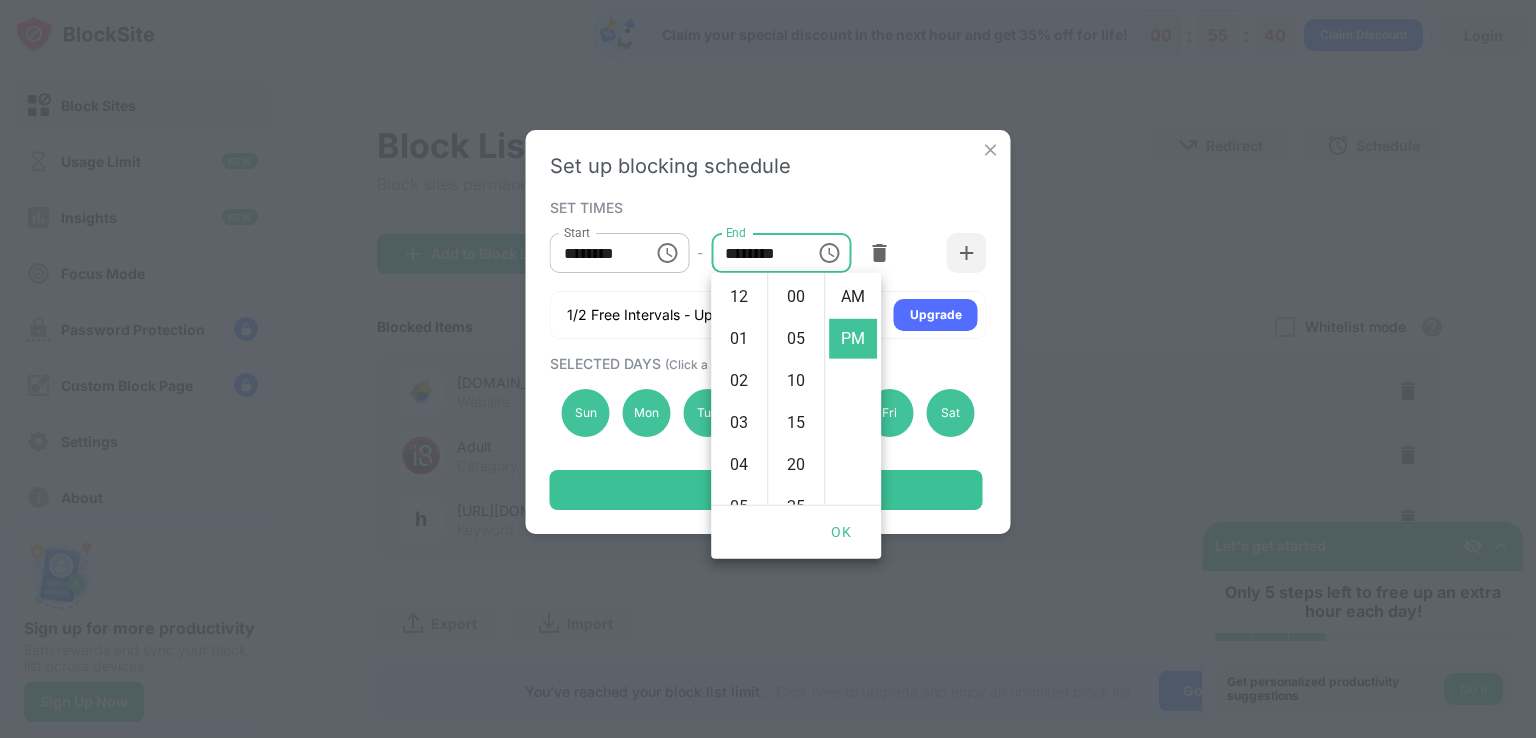 scroll, scrollTop: 462, scrollLeft: 0, axis: vertical 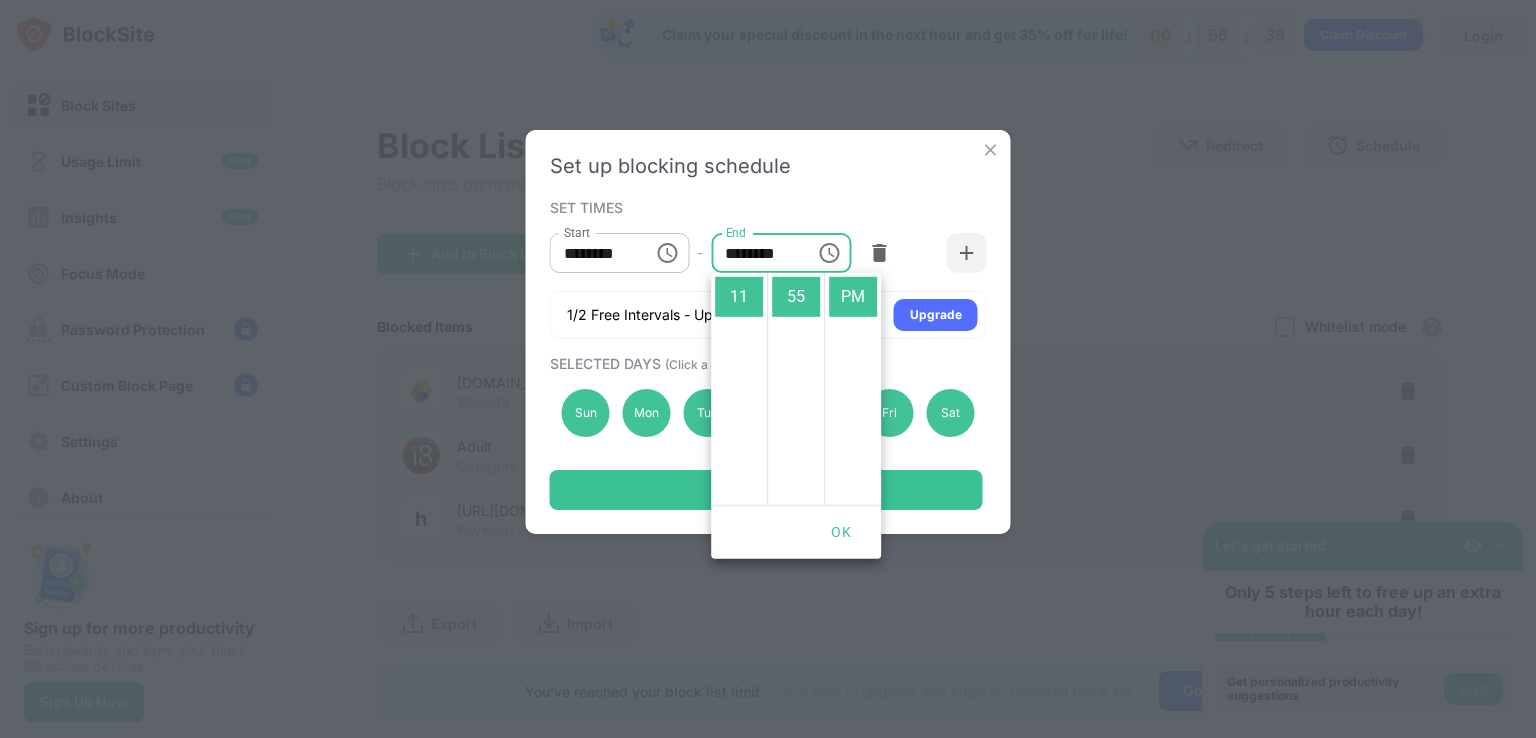 click on "OK" at bounding box center (841, 532) 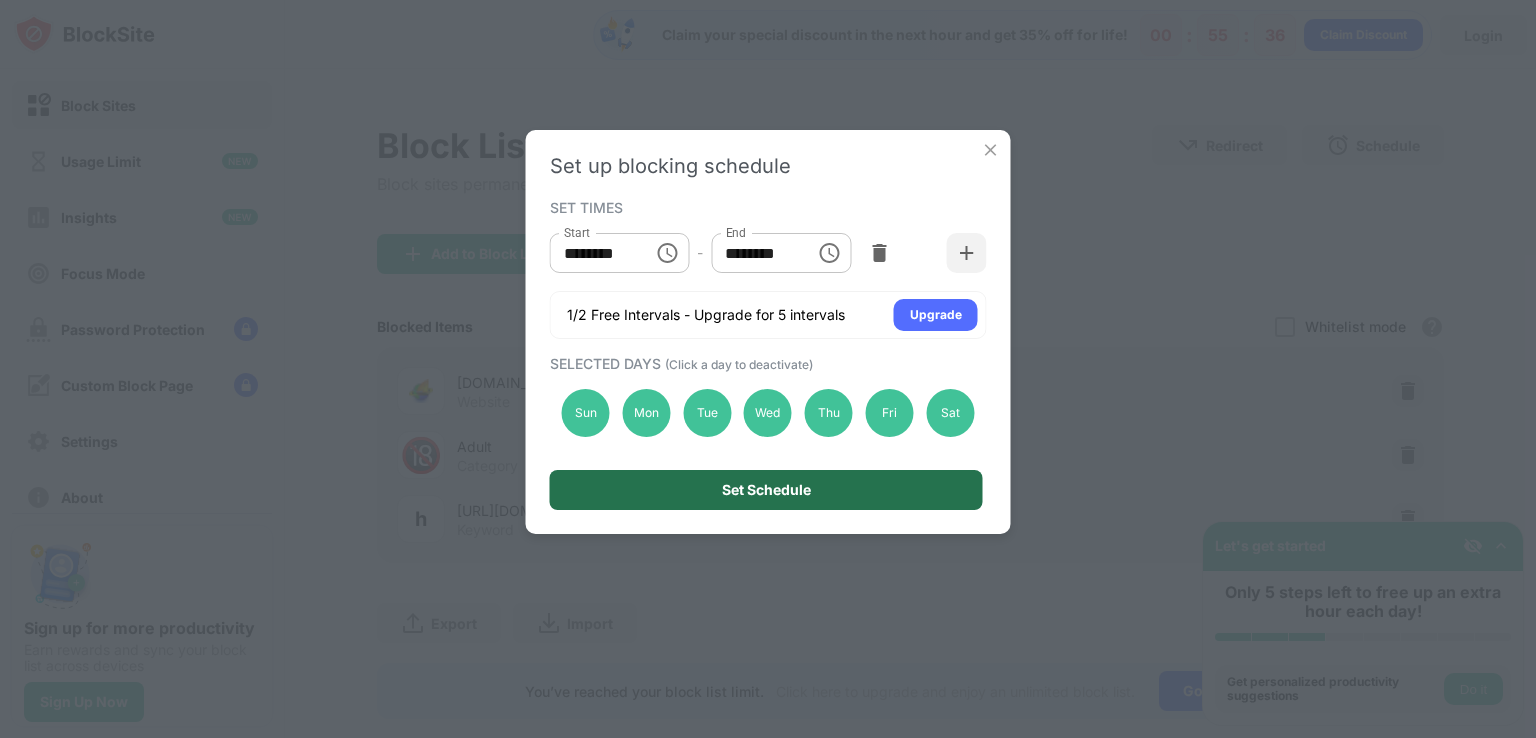 click on "Set Schedule" at bounding box center (766, 490) 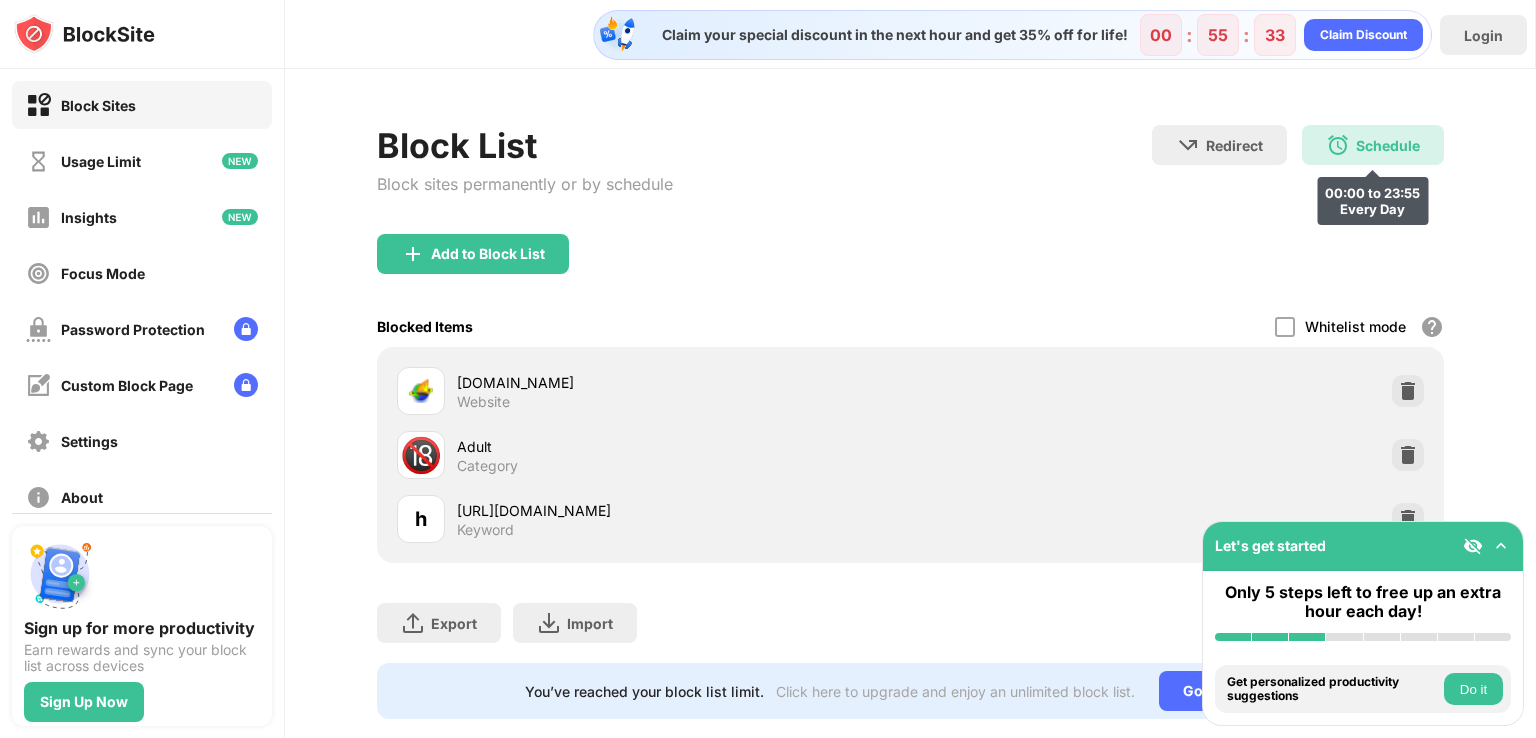 click at bounding box center (1338, 145) 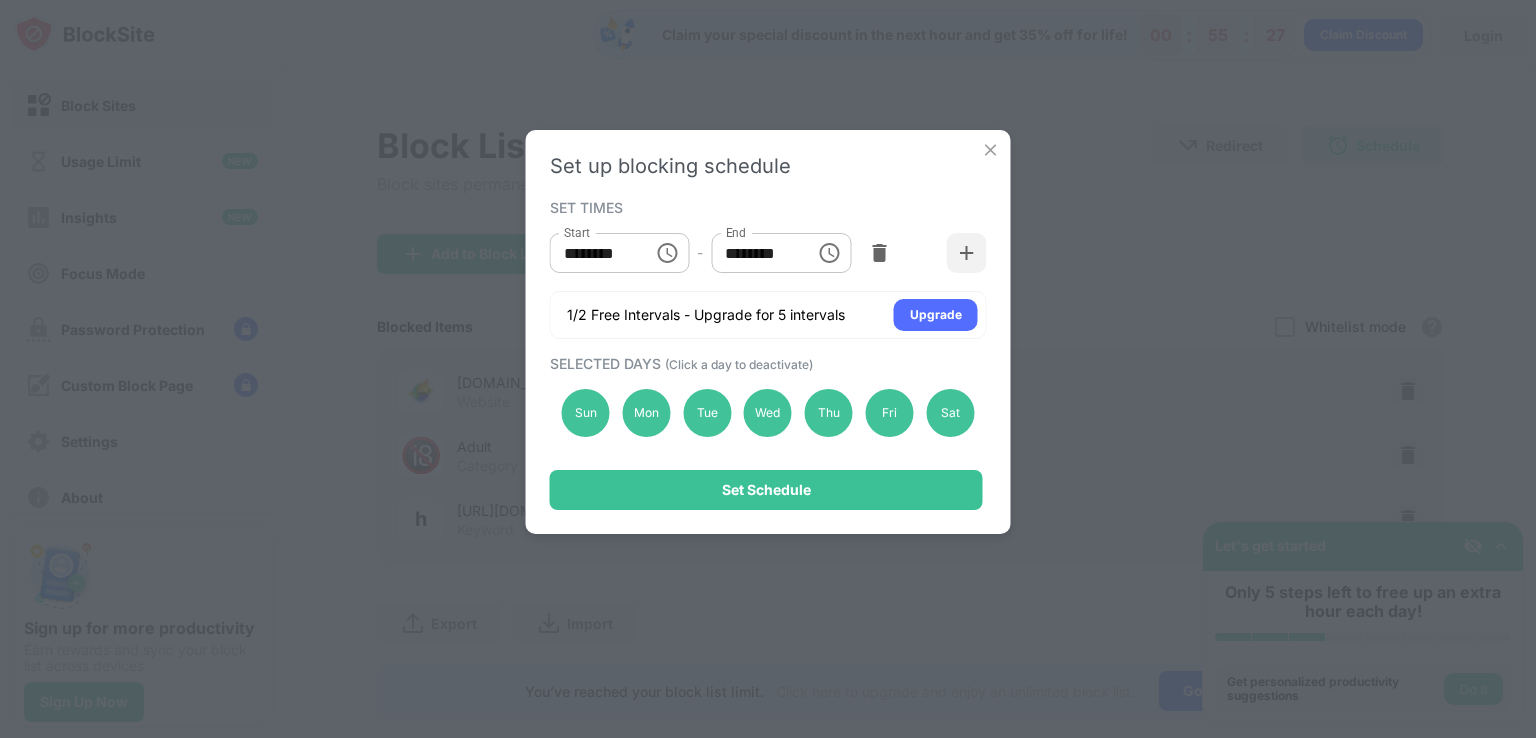 click at bounding box center (991, 150) 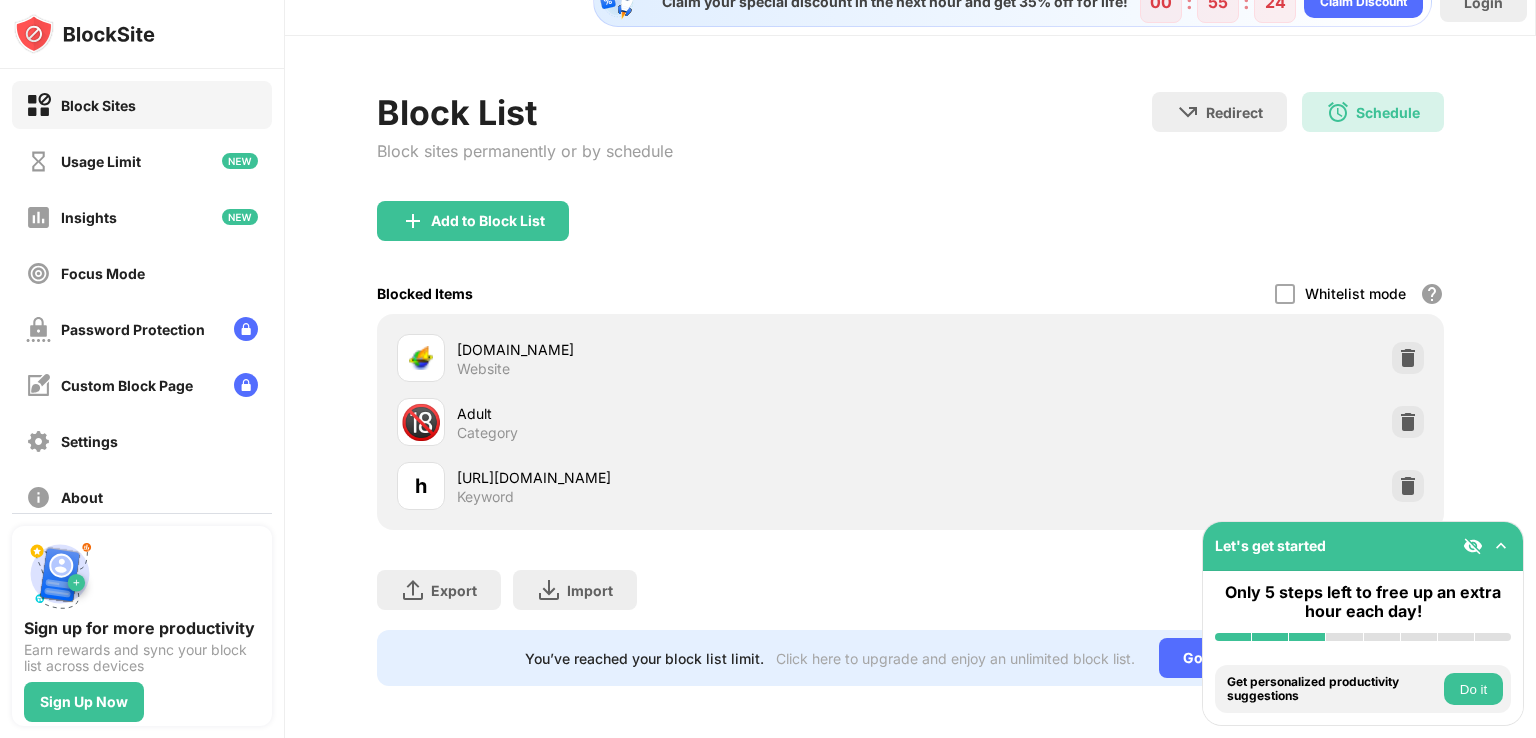 scroll, scrollTop: 51, scrollLeft: 0, axis: vertical 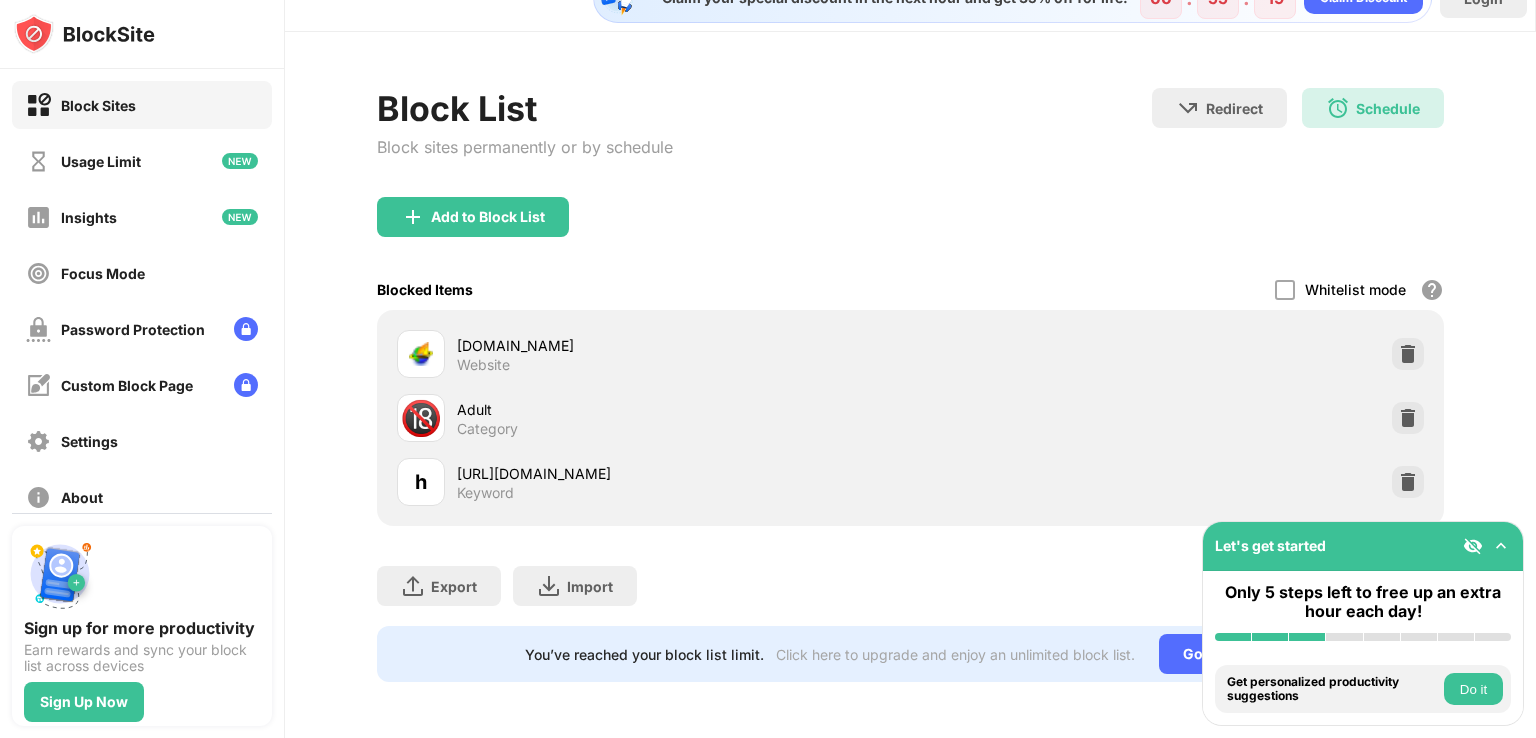 click on "Do it" at bounding box center (1473, 689) 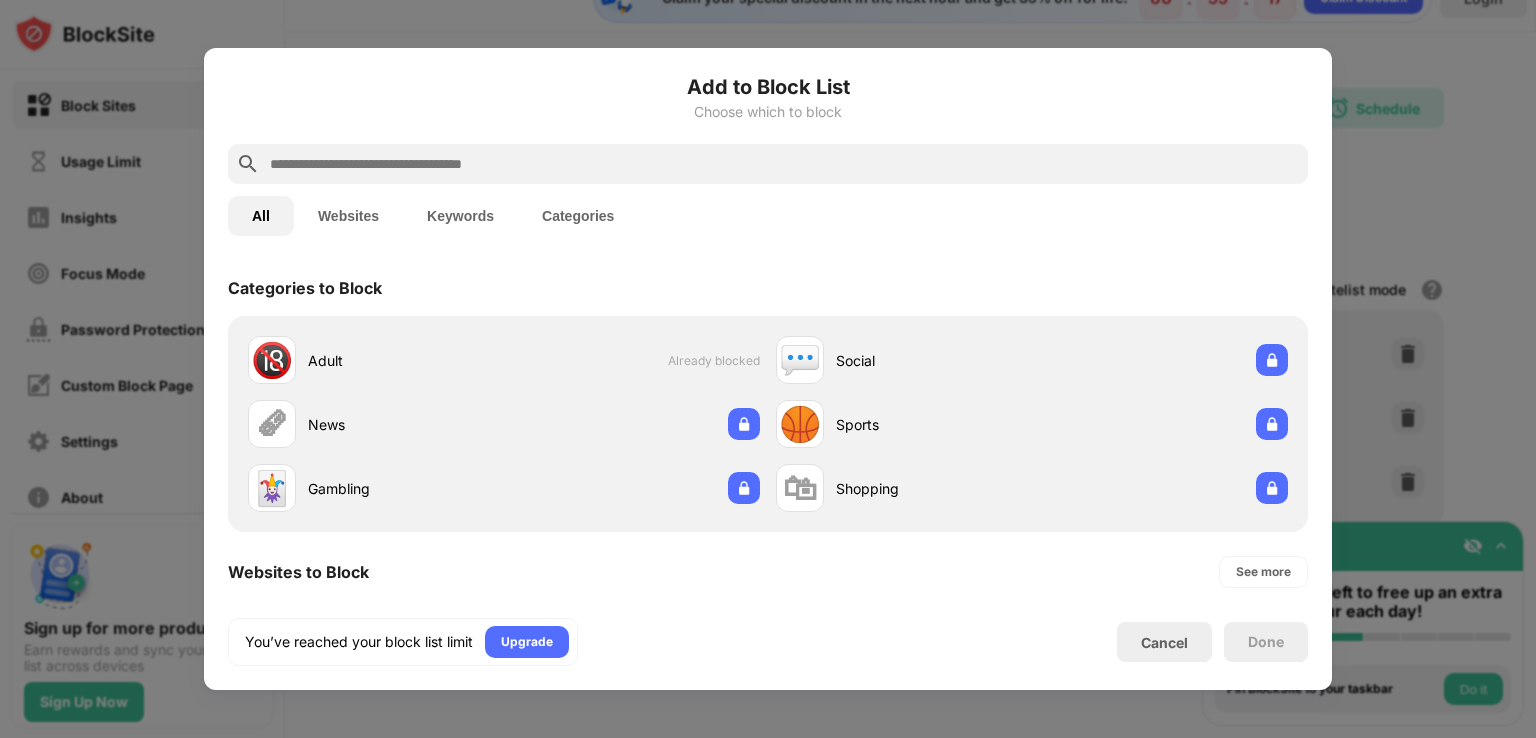 scroll, scrollTop: 696, scrollLeft: 0, axis: vertical 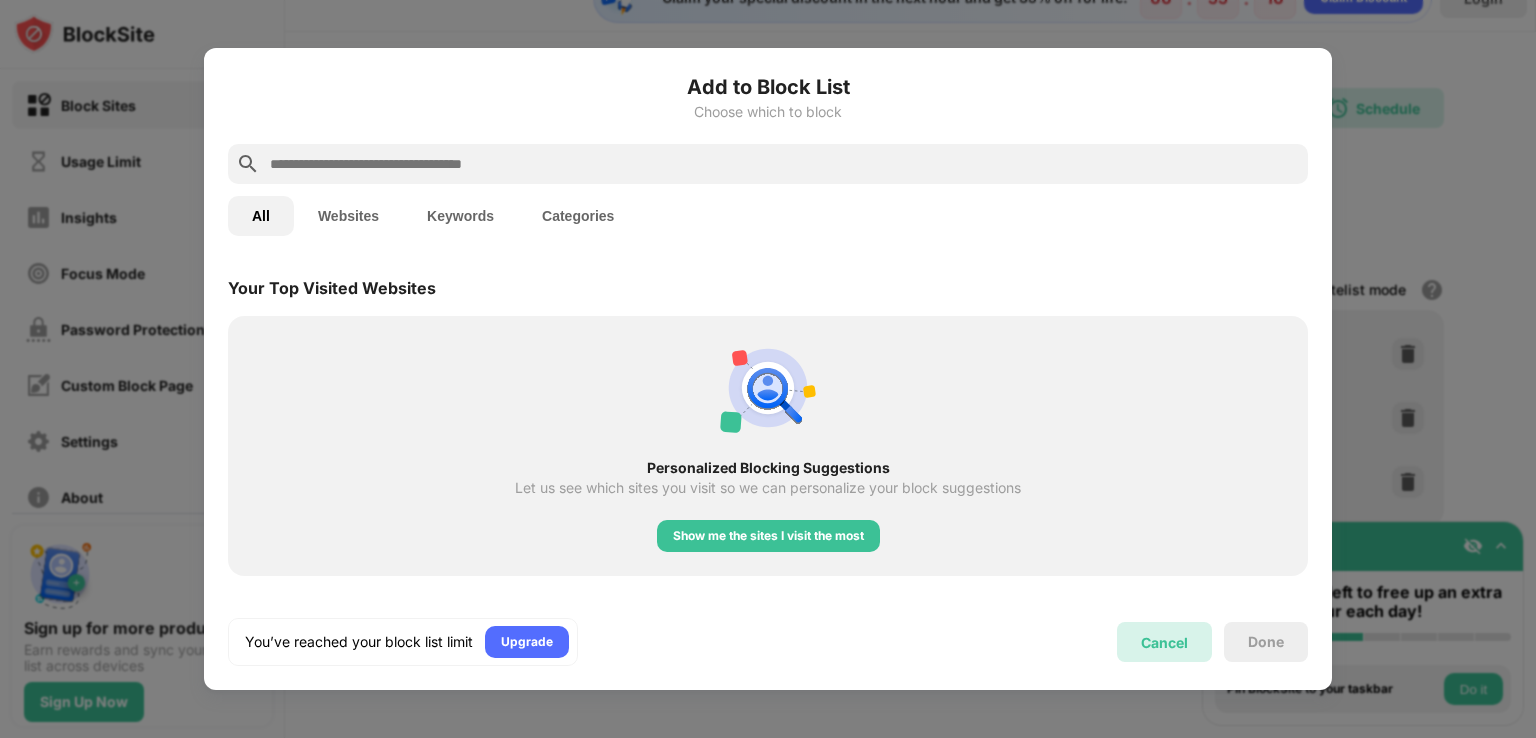 click on "Cancel" at bounding box center [1164, 642] 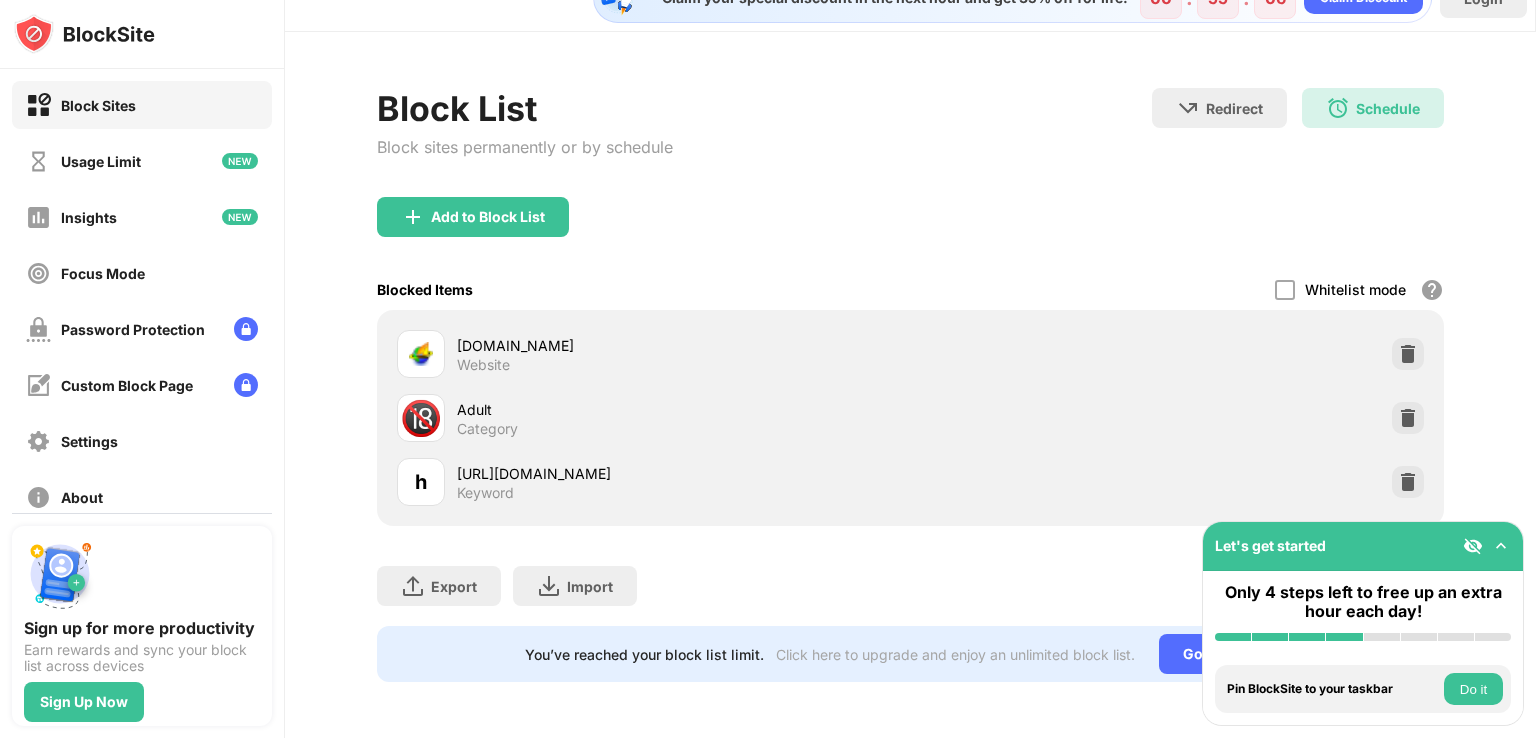 click on "Do it" at bounding box center (1473, 689) 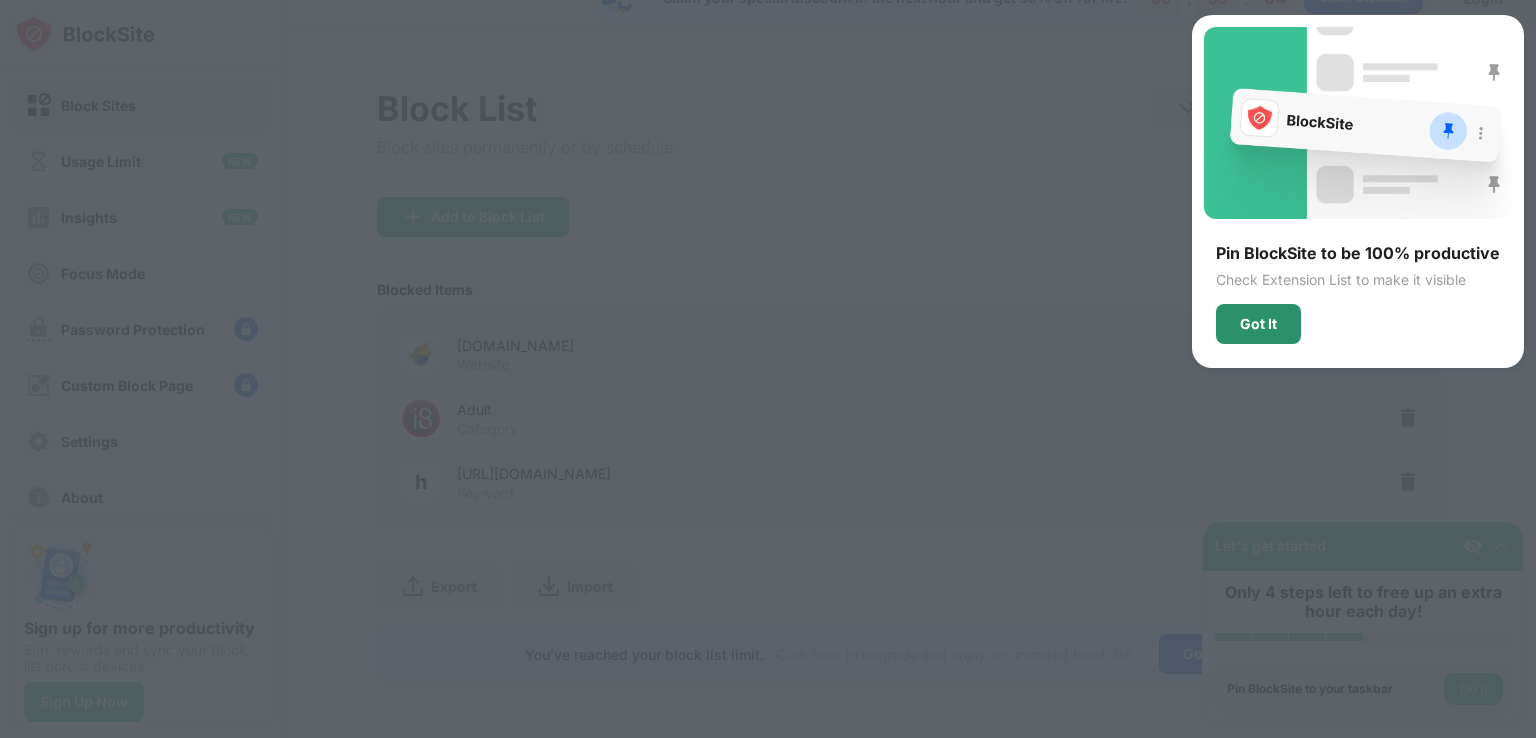 click on "Got It" at bounding box center [1258, 324] 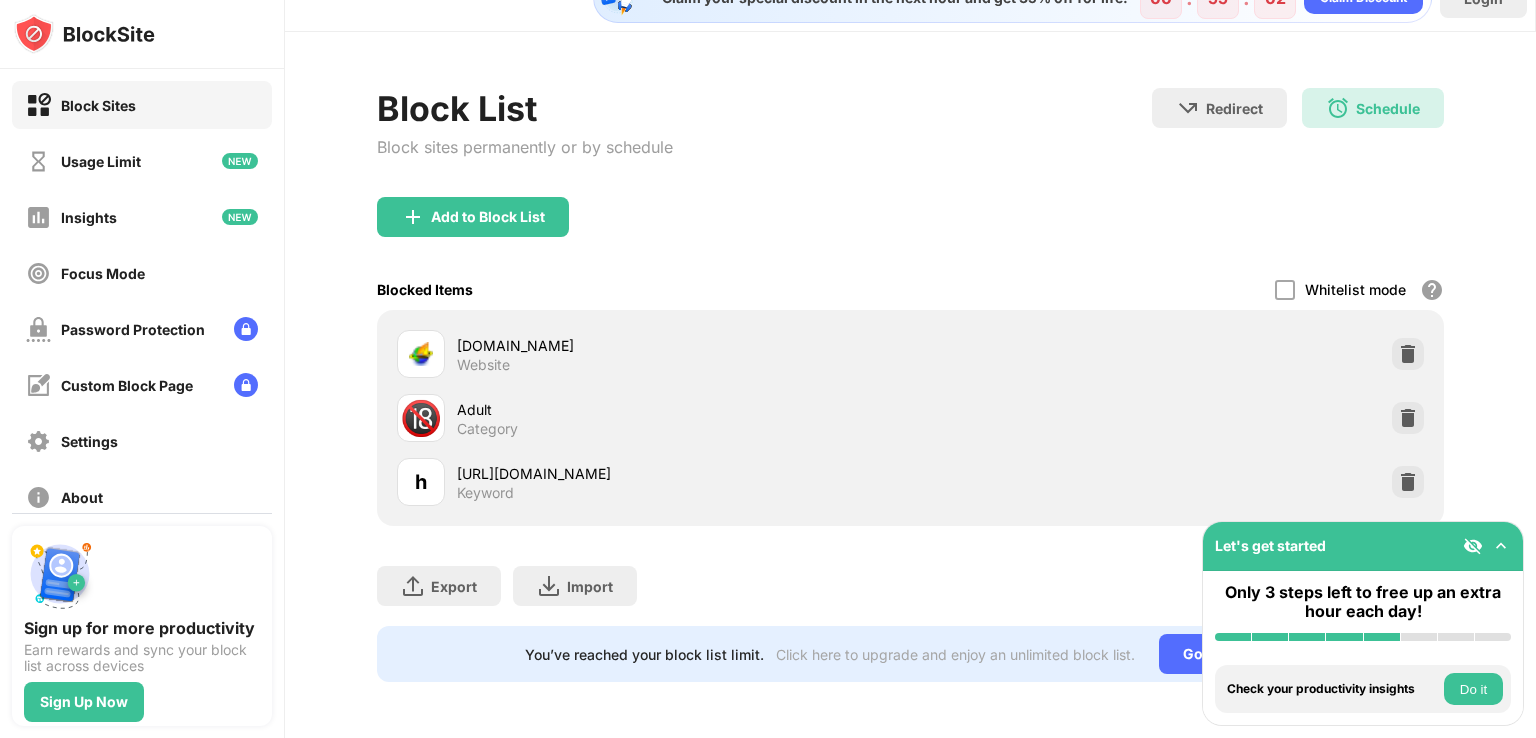 click on "Do it" at bounding box center [1473, 689] 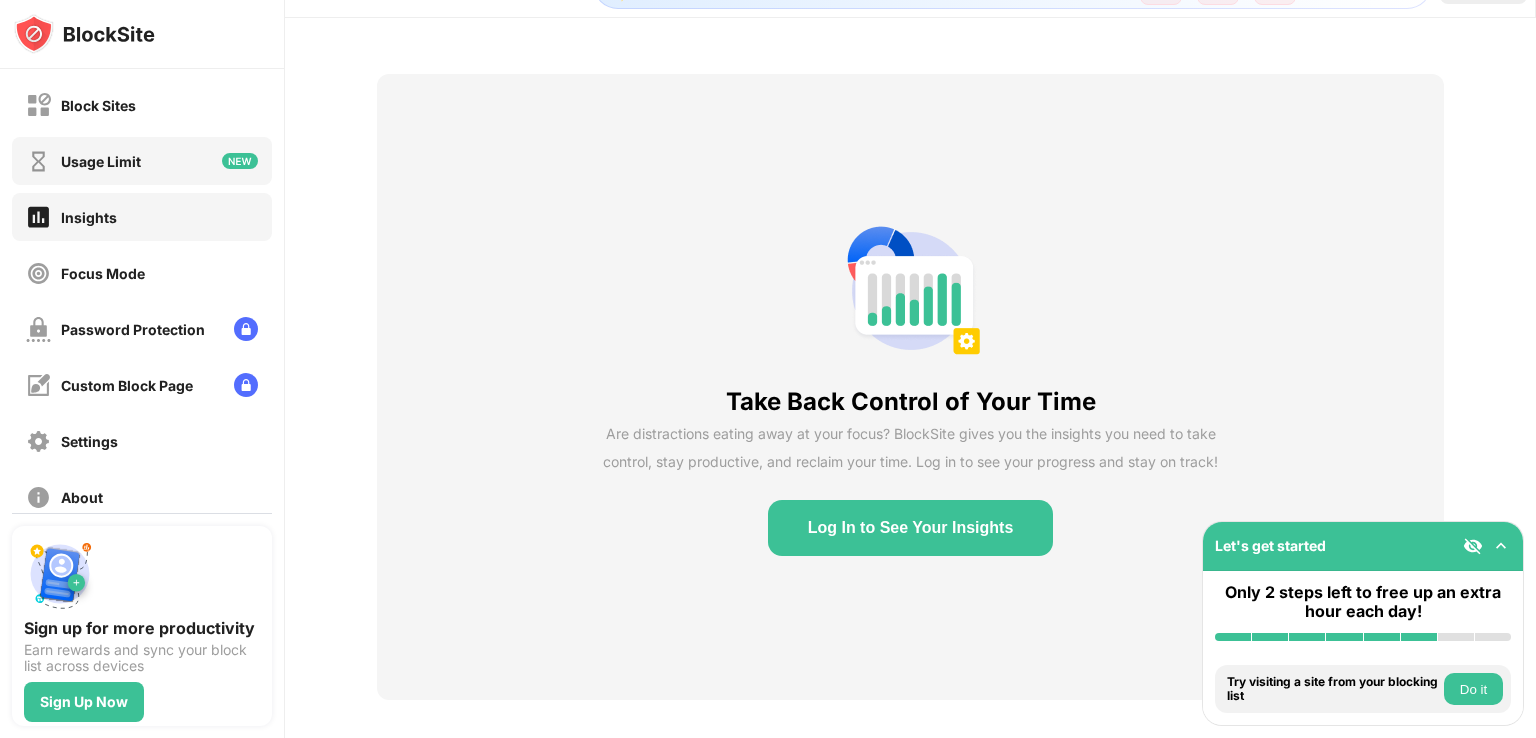 click on "Usage Limit" at bounding box center [142, 161] 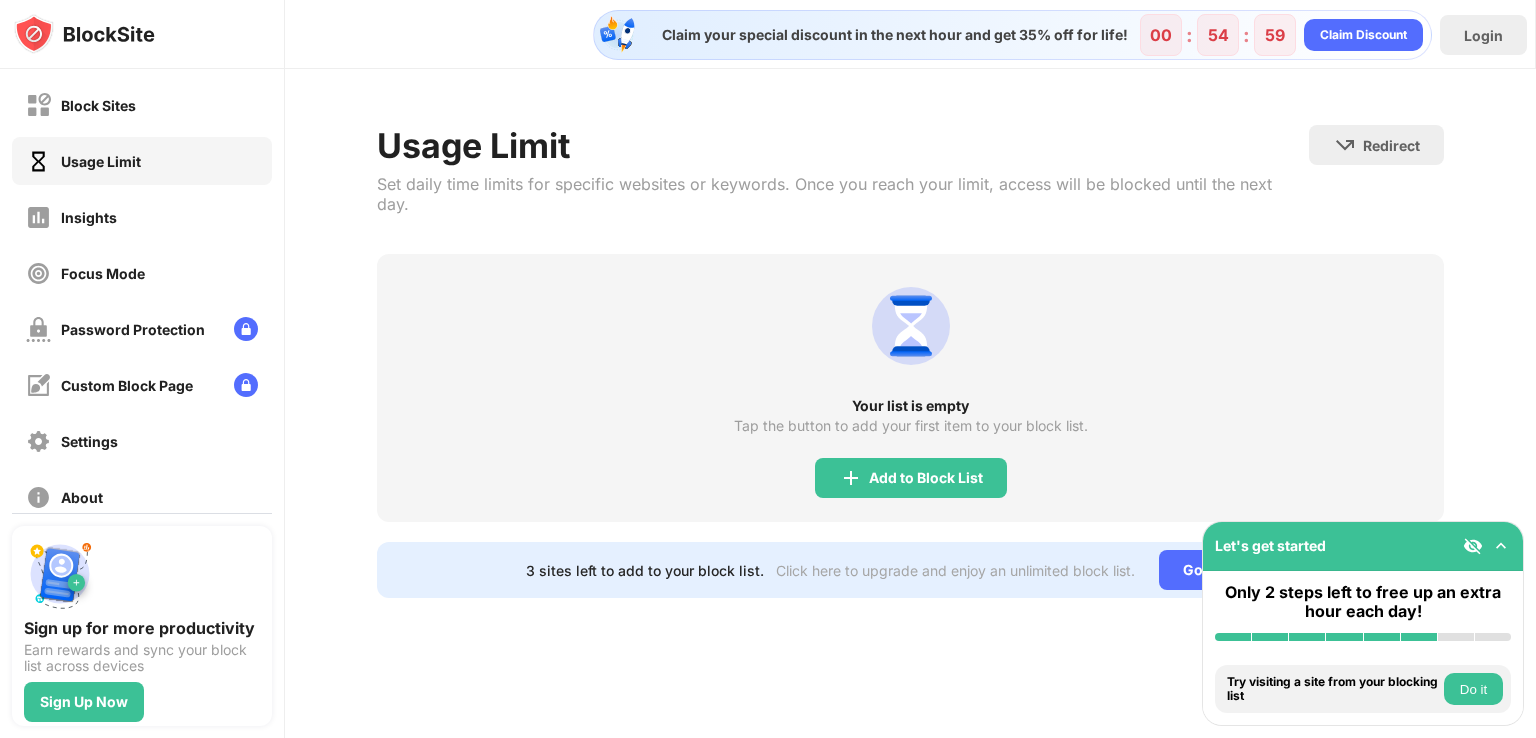 scroll, scrollTop: 0, scrollLeft: 0, axis: both 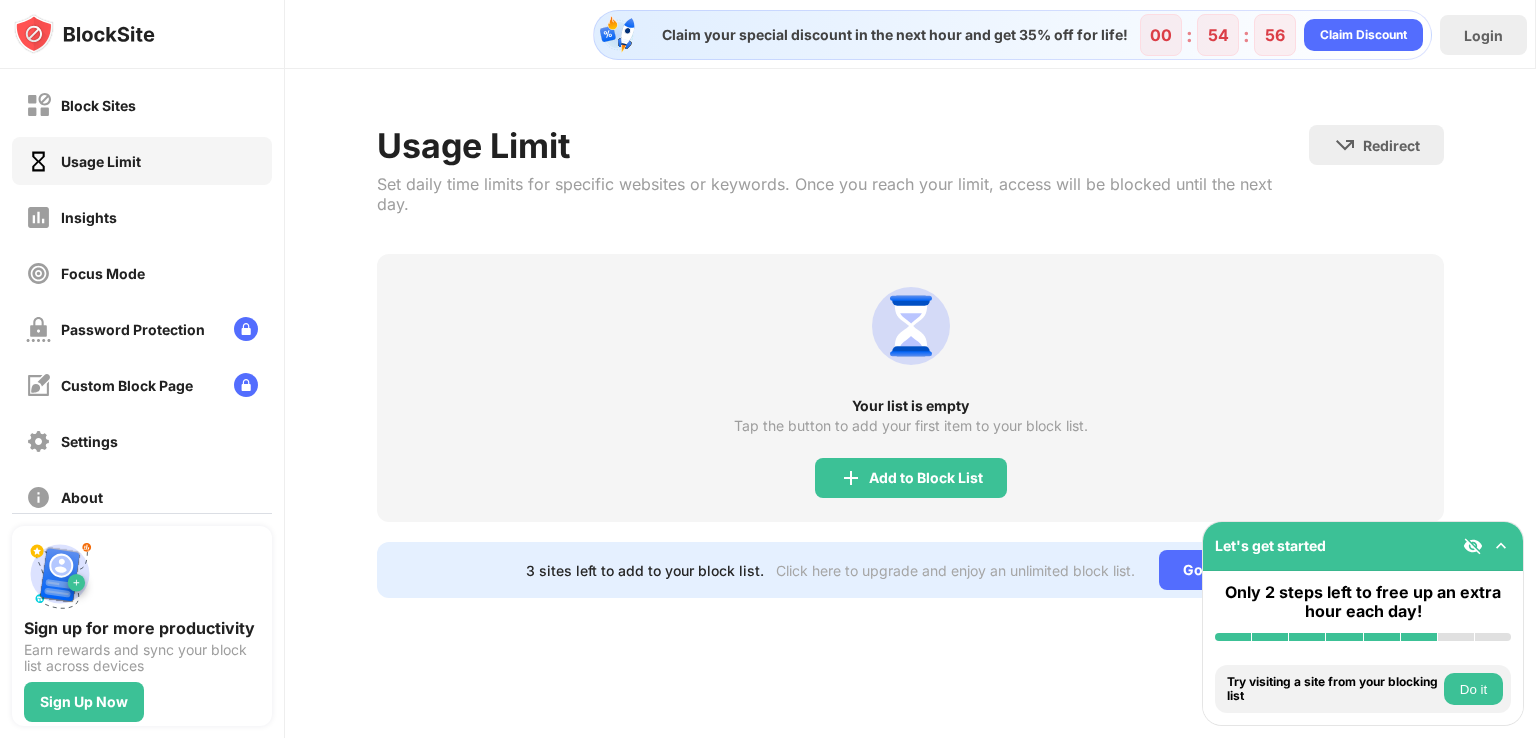 click on "Do it" at bounding box center [1473, 689] 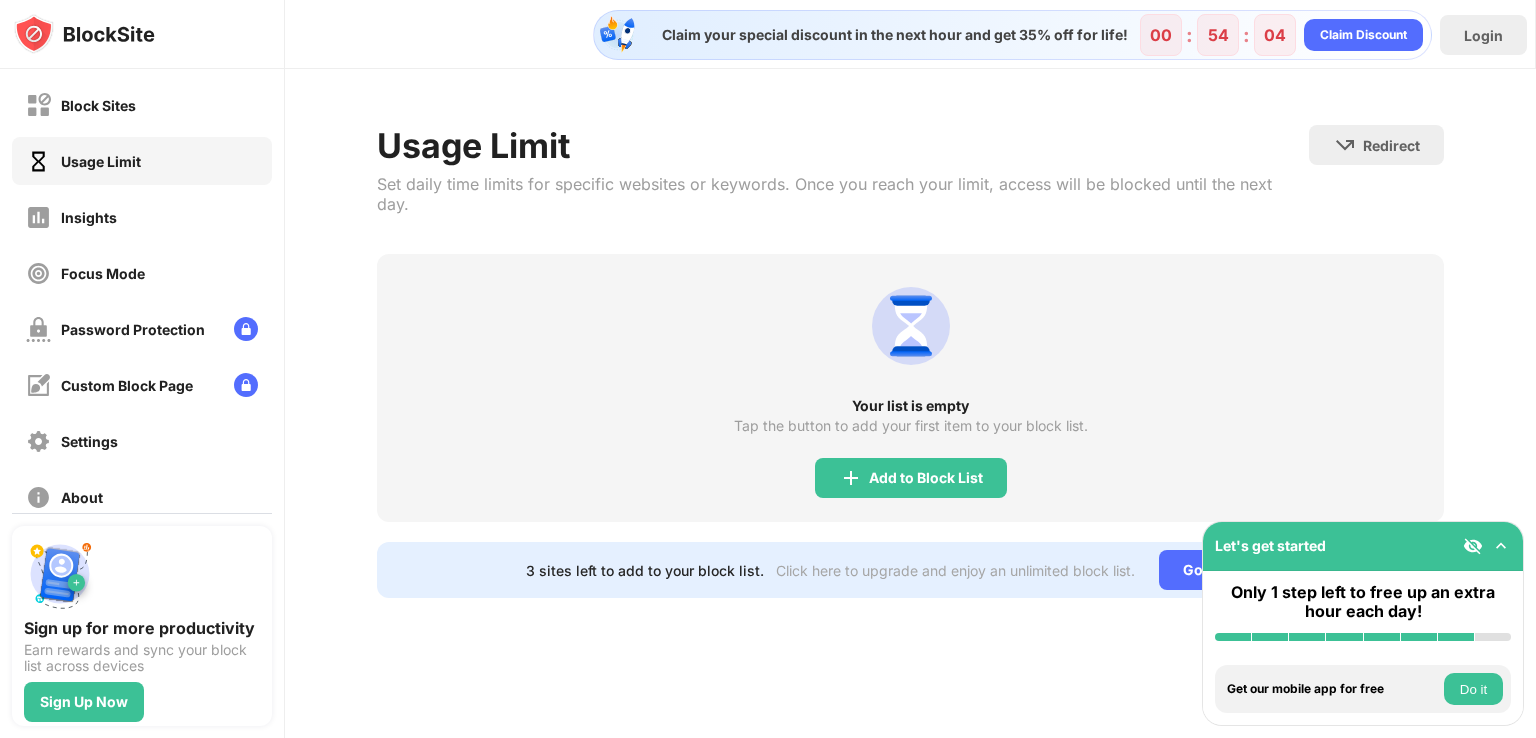 click on "Usage Limit" at bounding box center [843, 145] 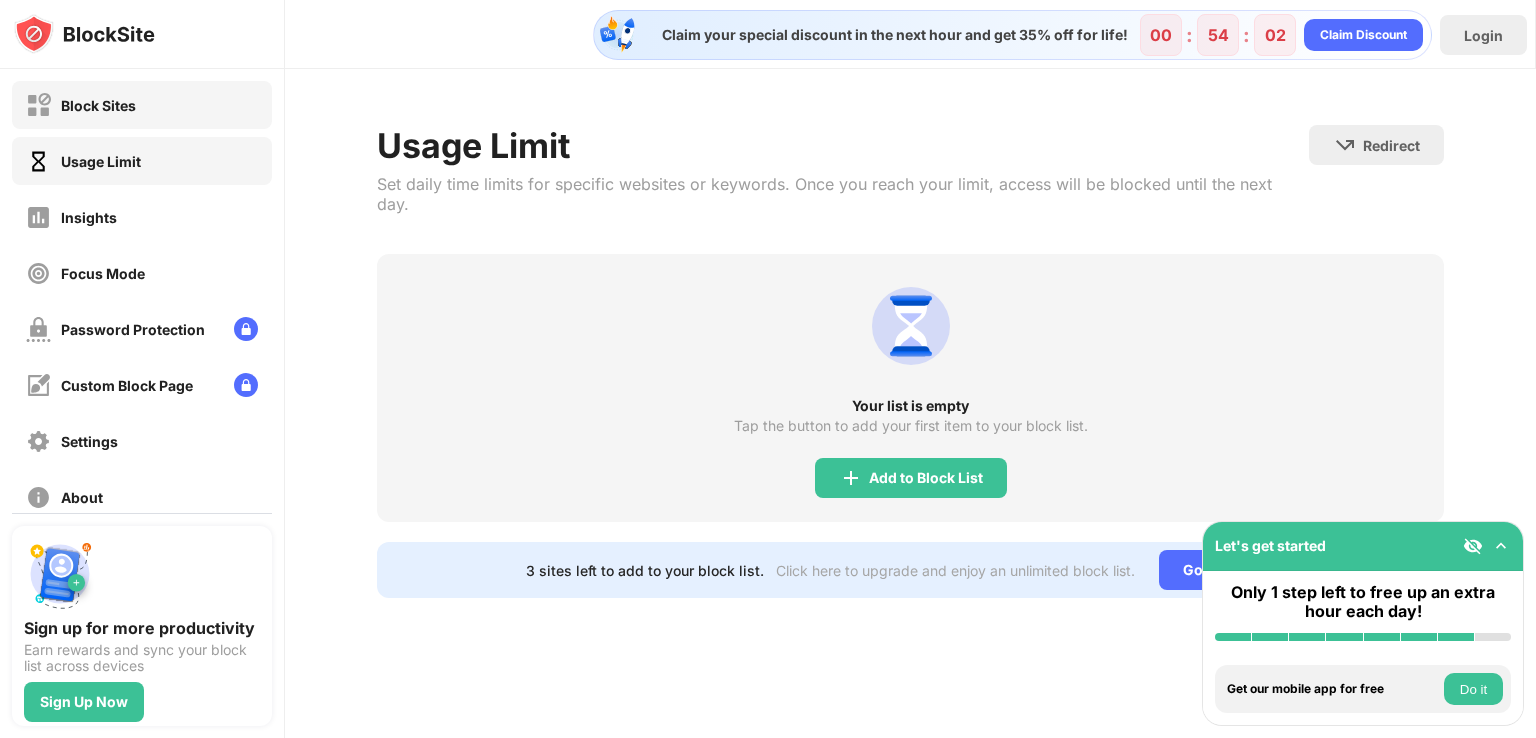 click on "Block Sites" at bounding box center [142, 105] 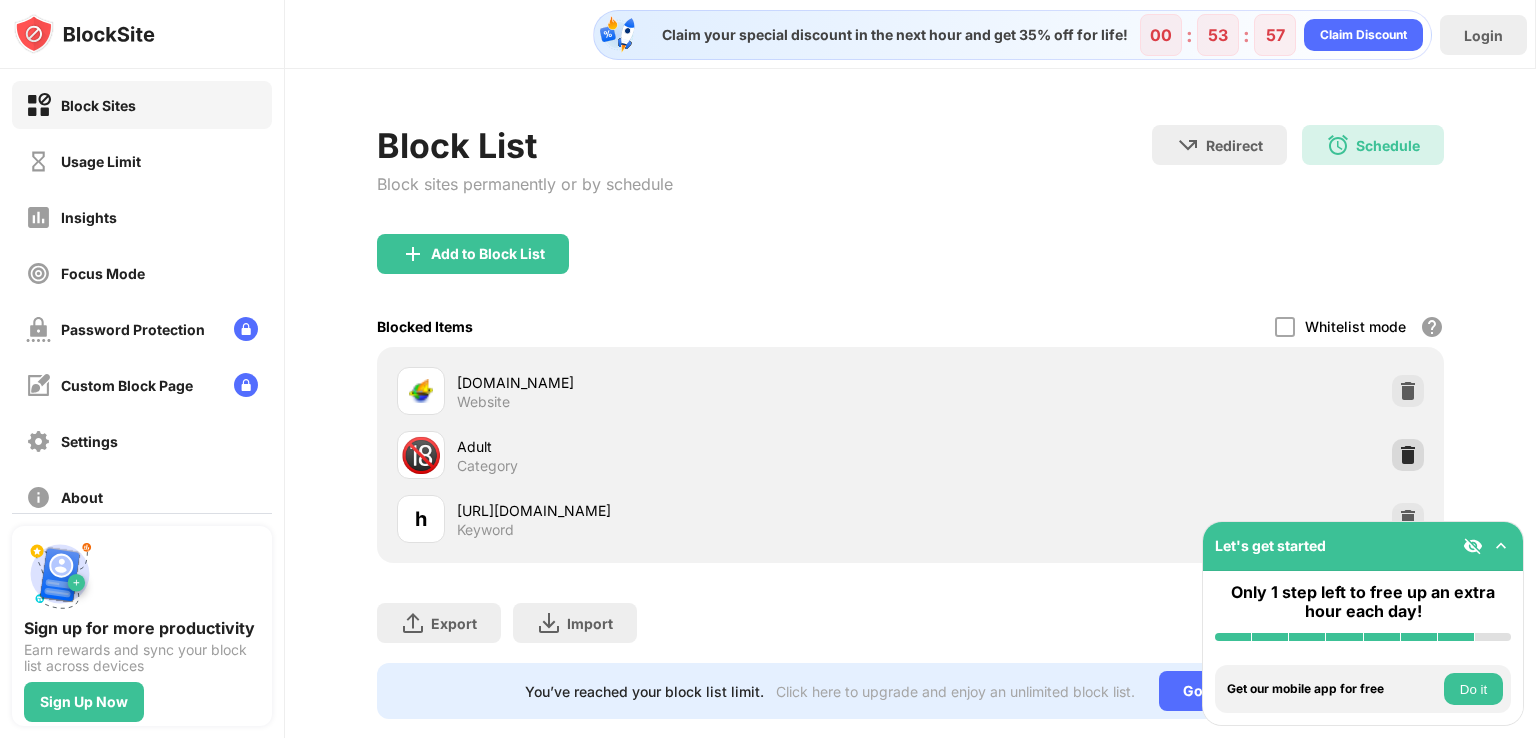 click at bounding box center [1408, 455] 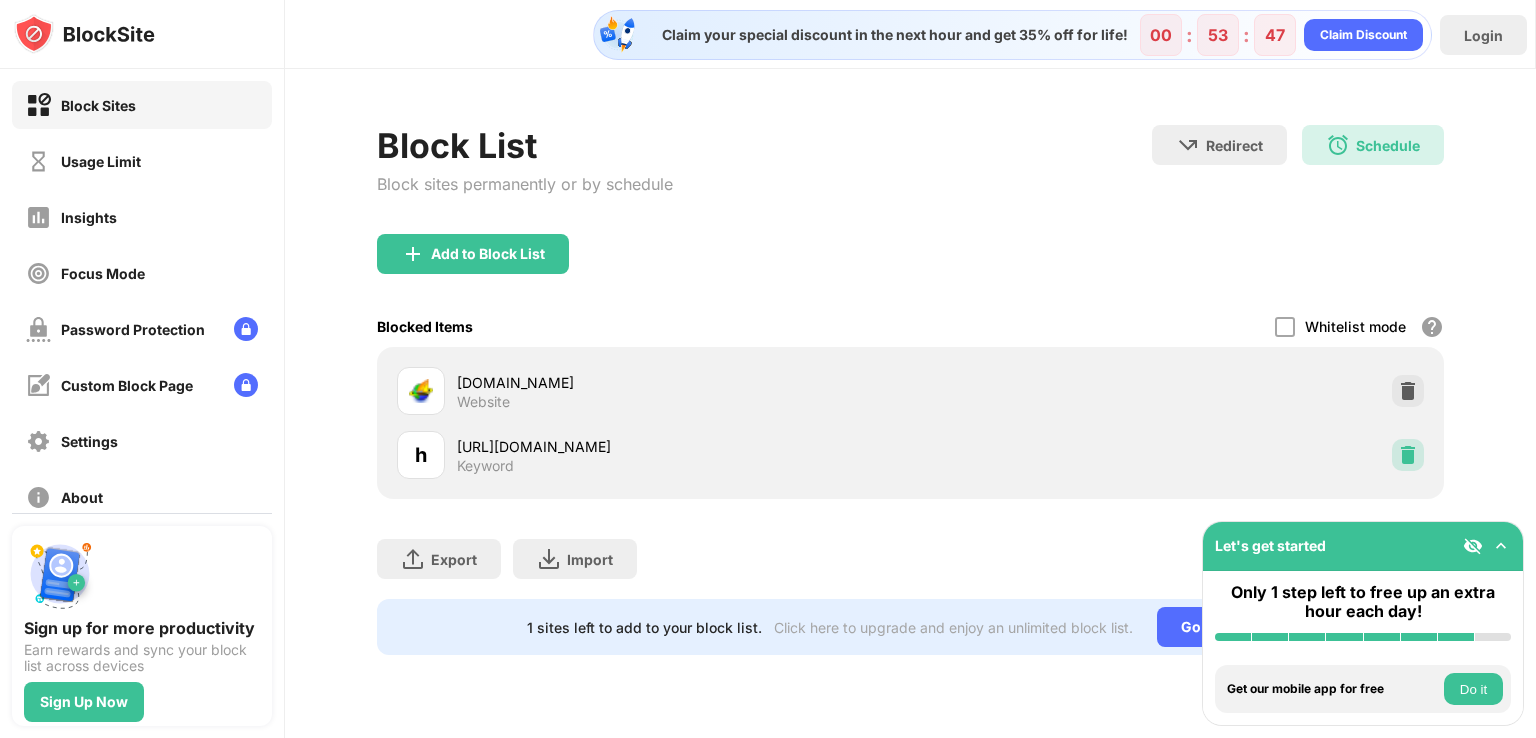 click at bounding box center [1408, 455] 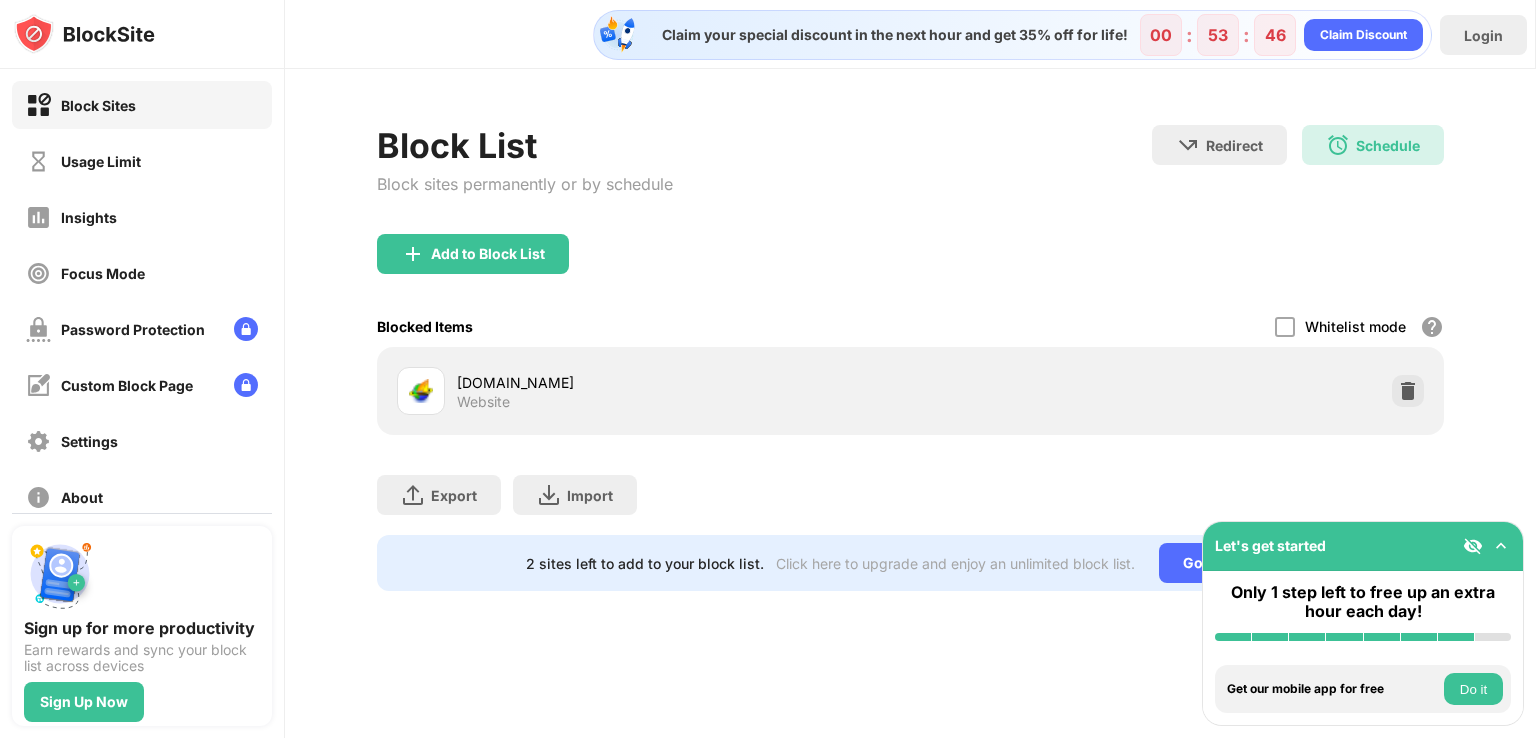 click on "Add to Block List" at bounding box center (910, 270) 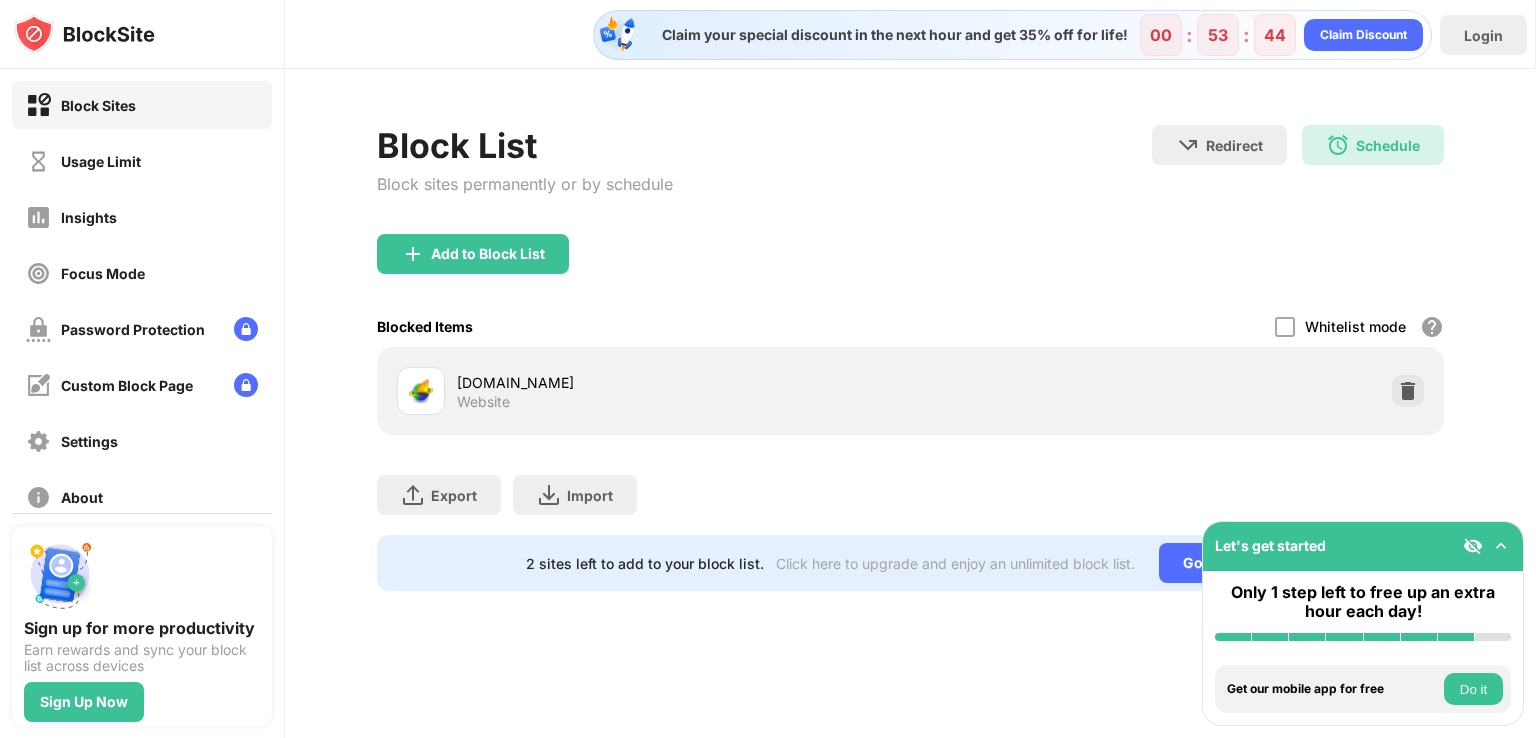 click at bounding box center [1408, 391] 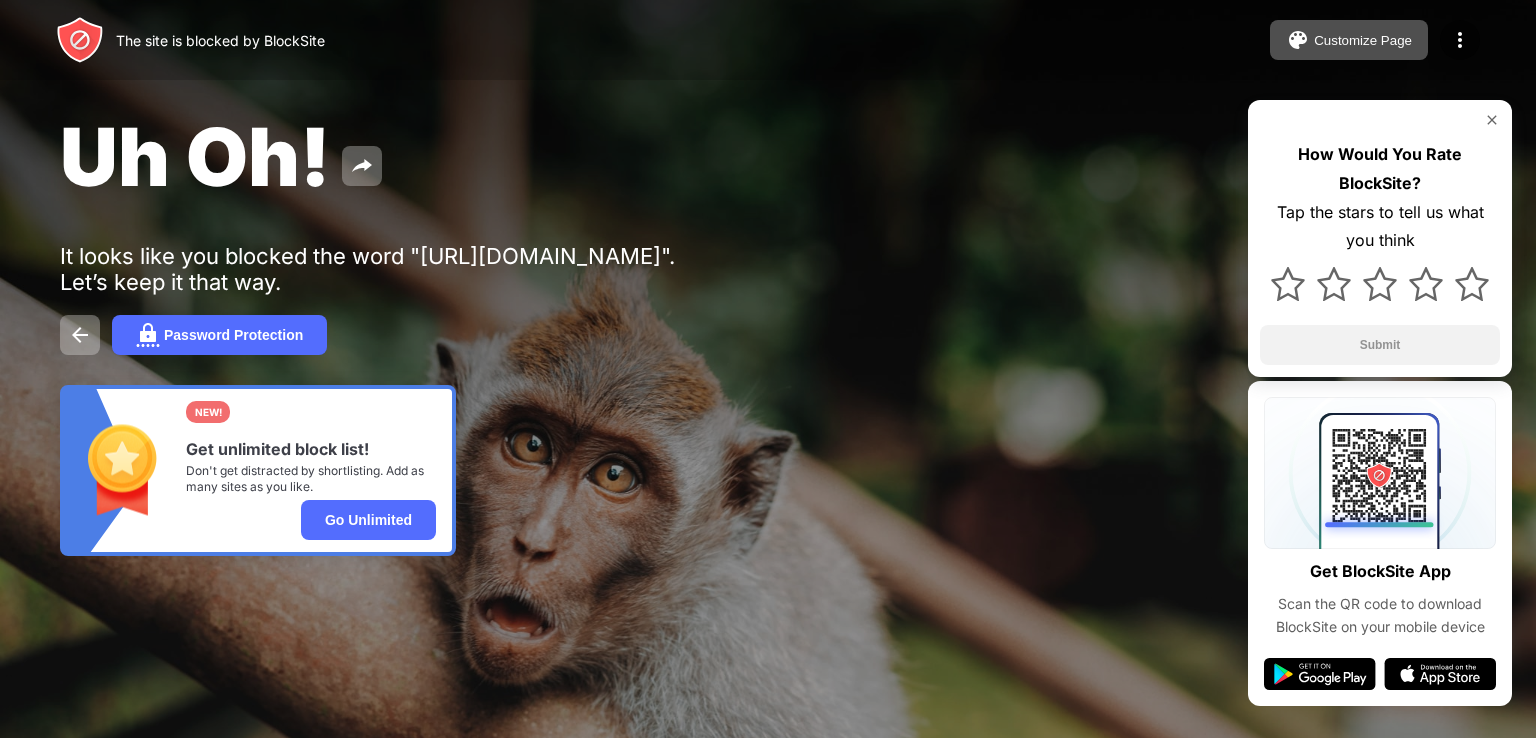 scroll, scrollTop: 0, scrollLeft: 0, axis: both 